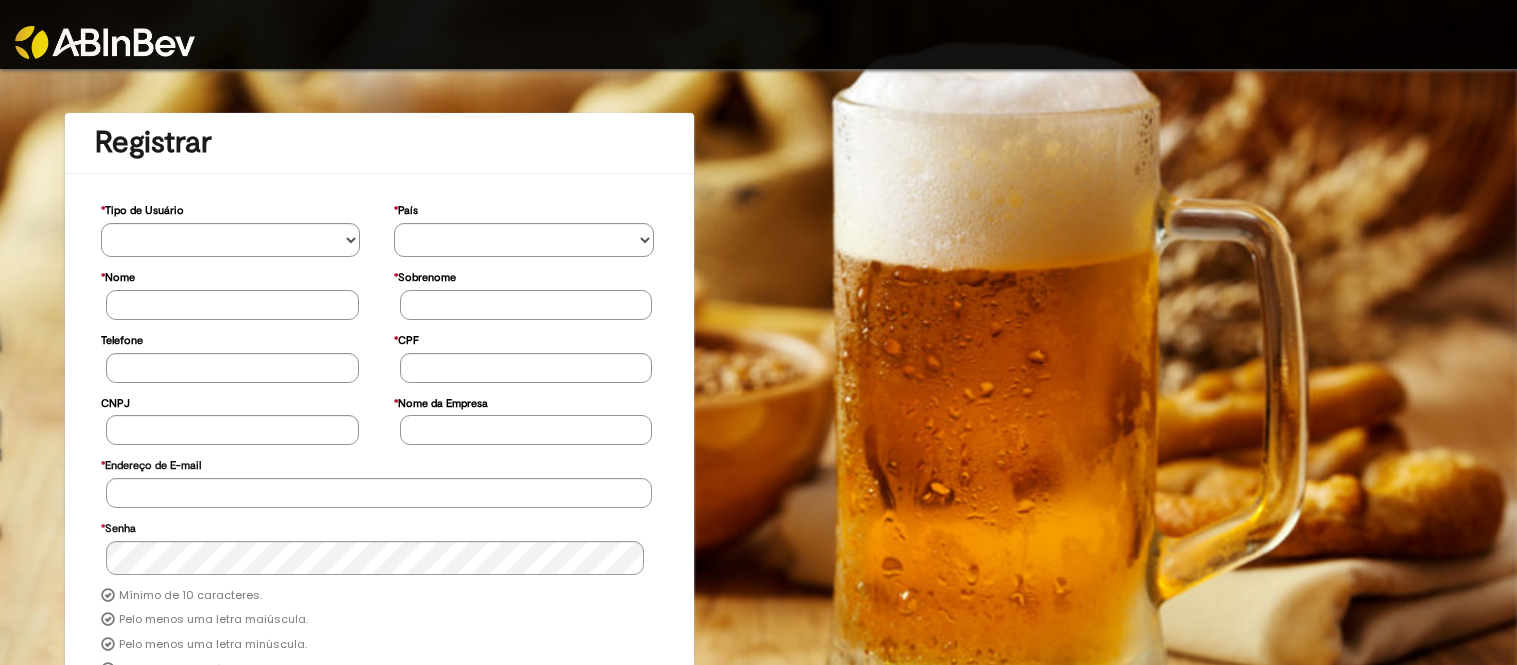 scroll, scrollTop: 0, scrollLeft: 0, axis: both 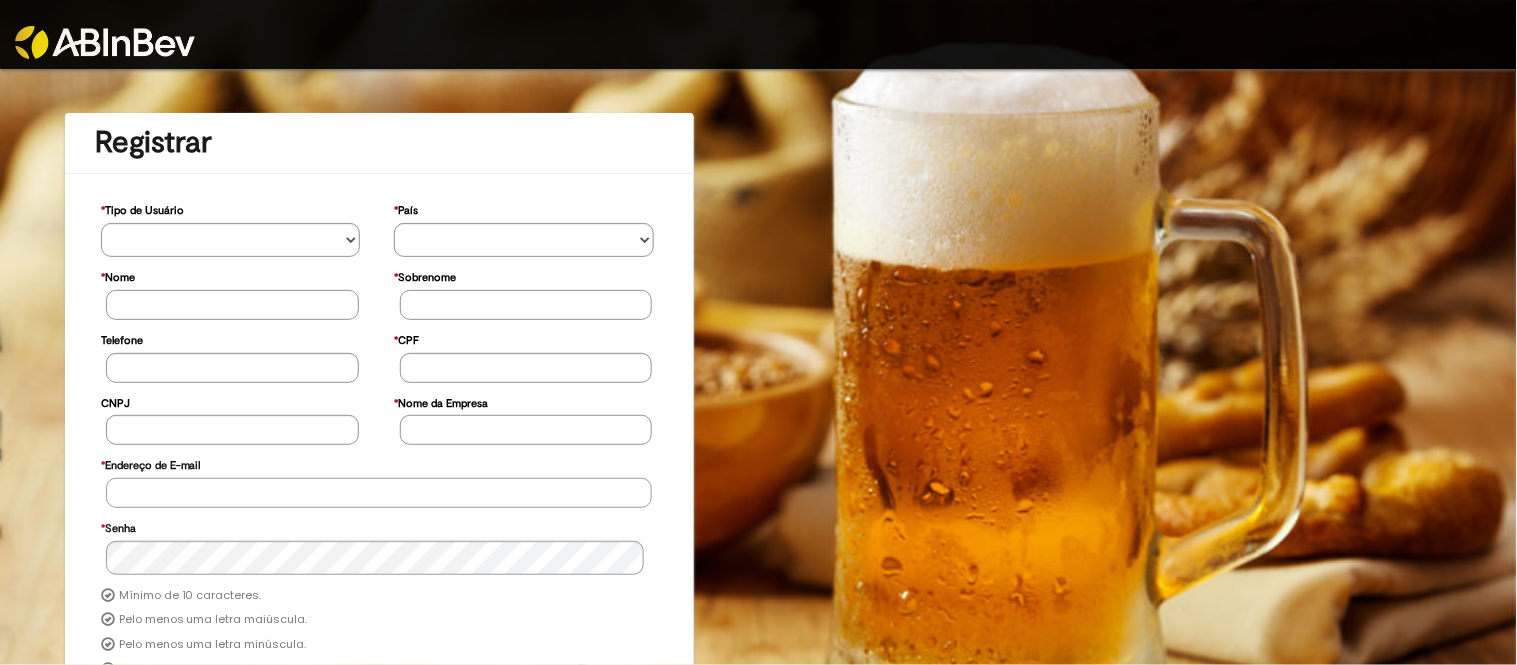 type on "**********" 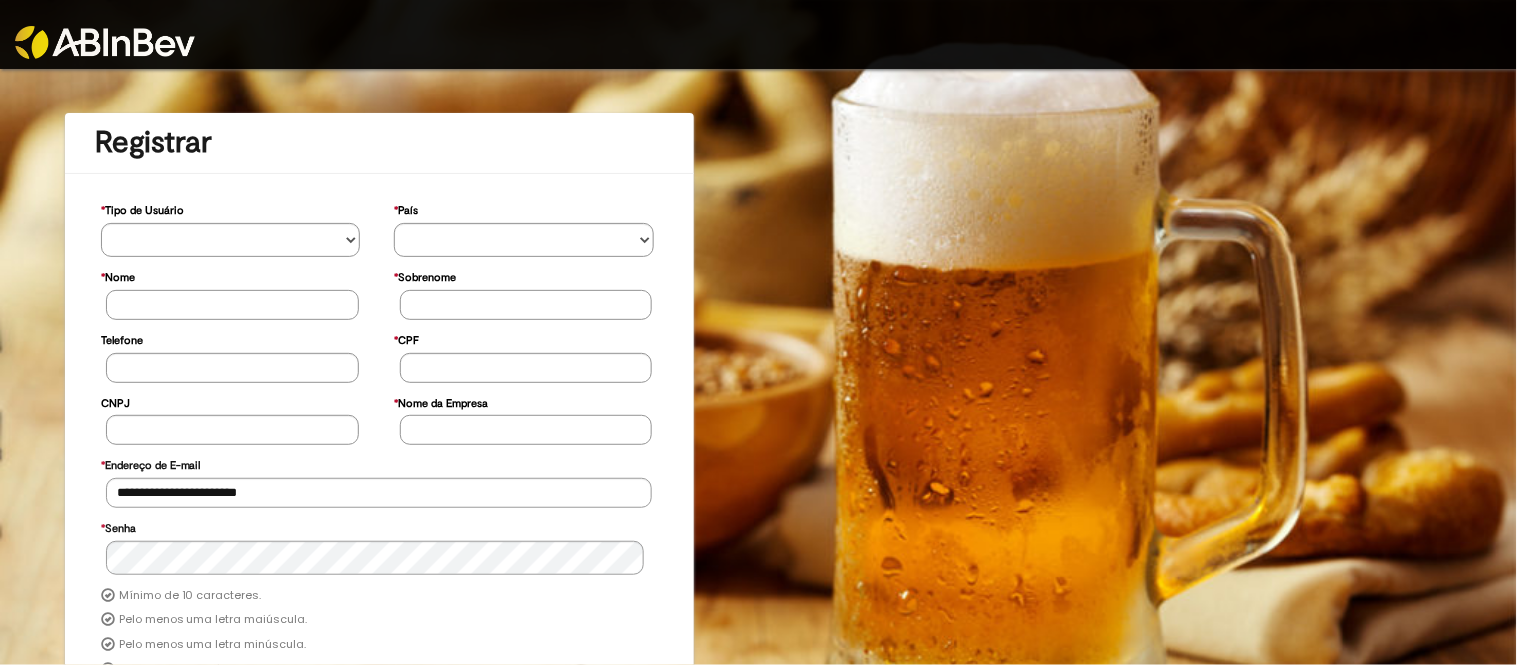 click at bounding box center [105, 42] 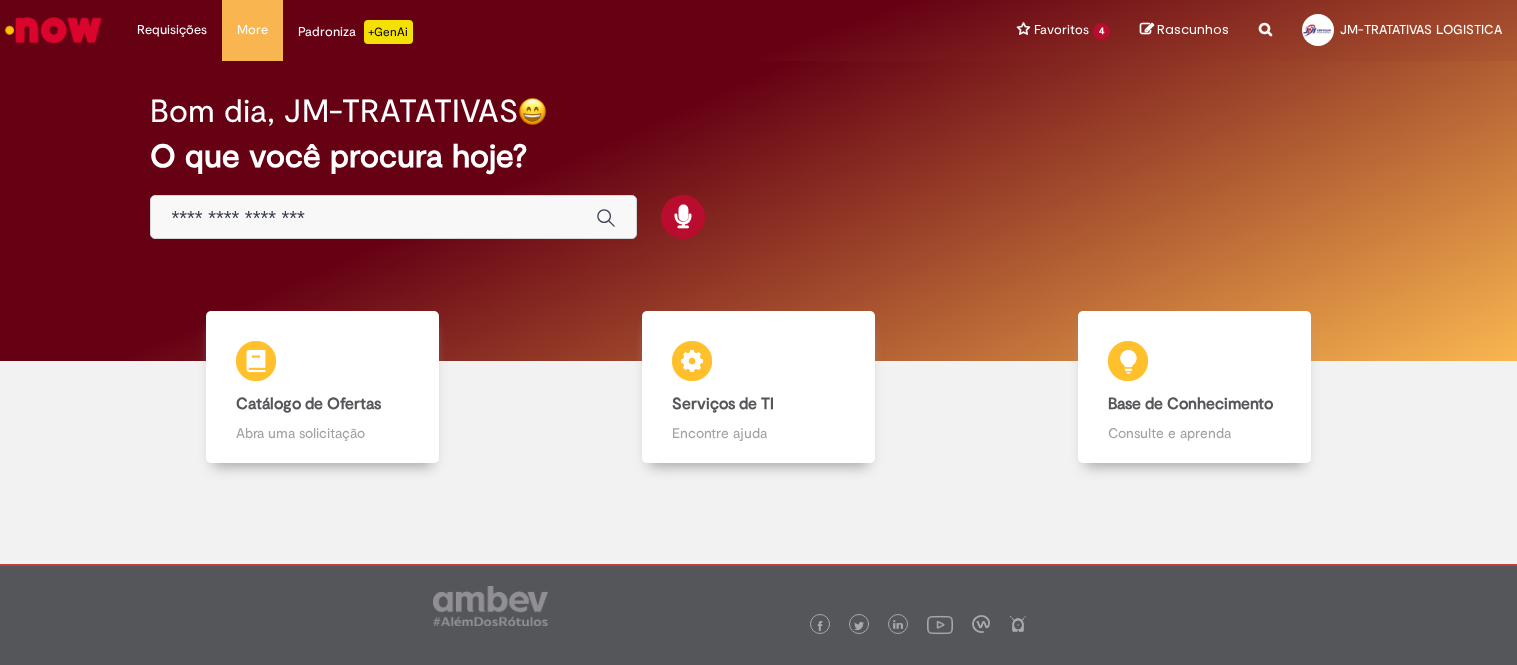 scroll, scrollTop: 0, scrollLeft: 0, axis: both 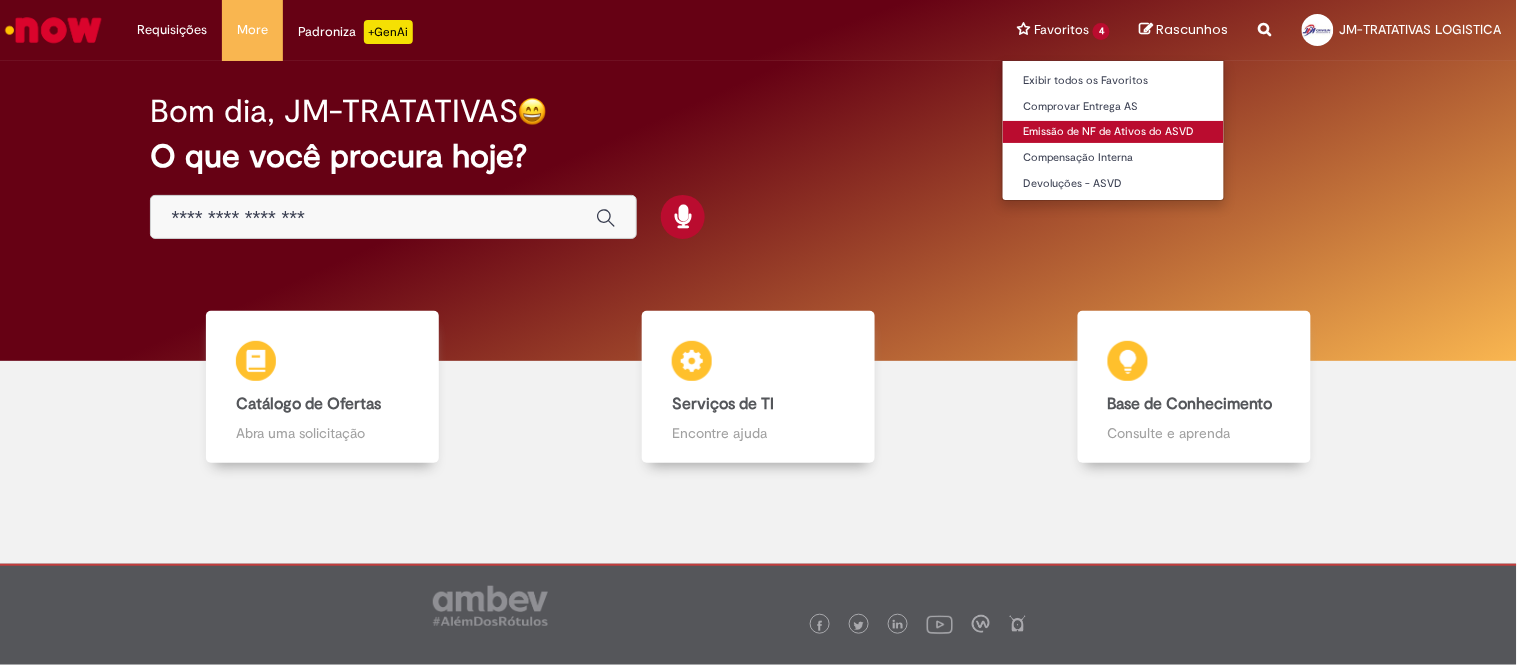 click on "Emissão de NF de Ativos do ASVD" at bounding box center [1113, 132] 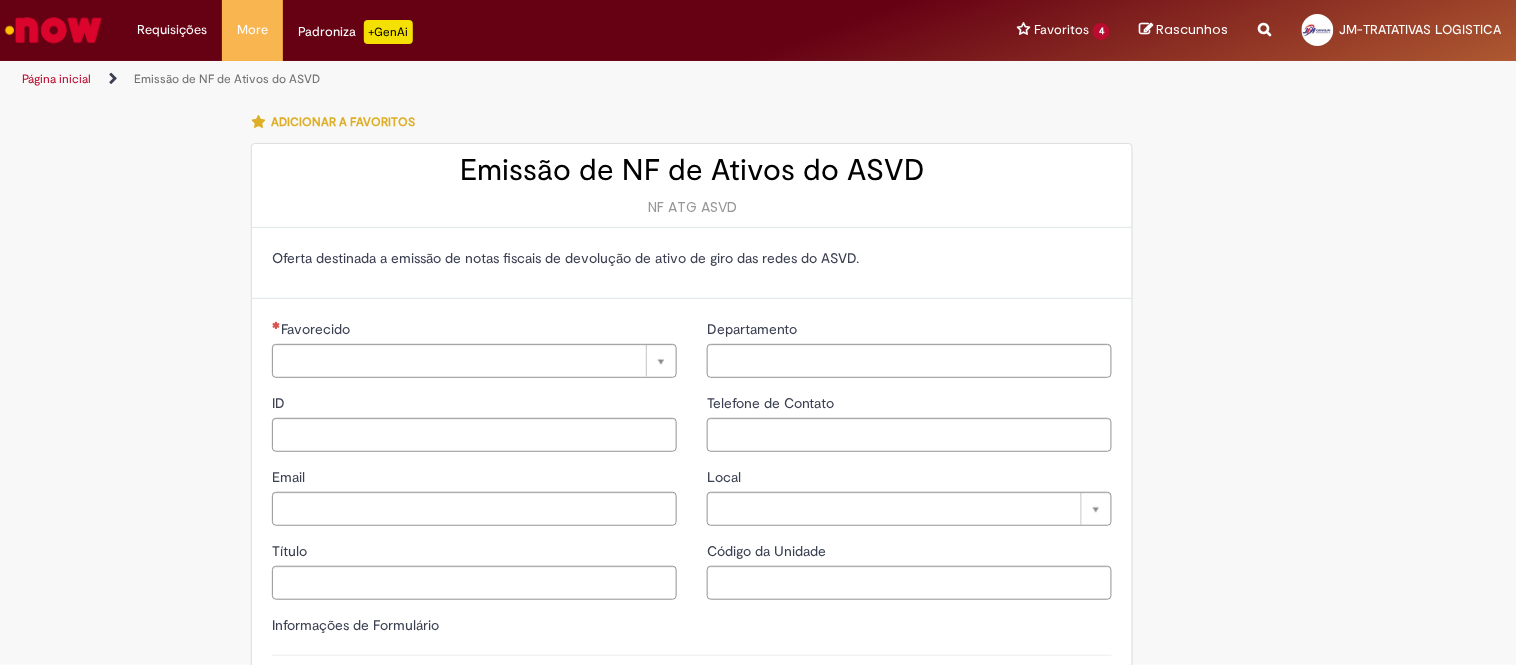 type on "**********" 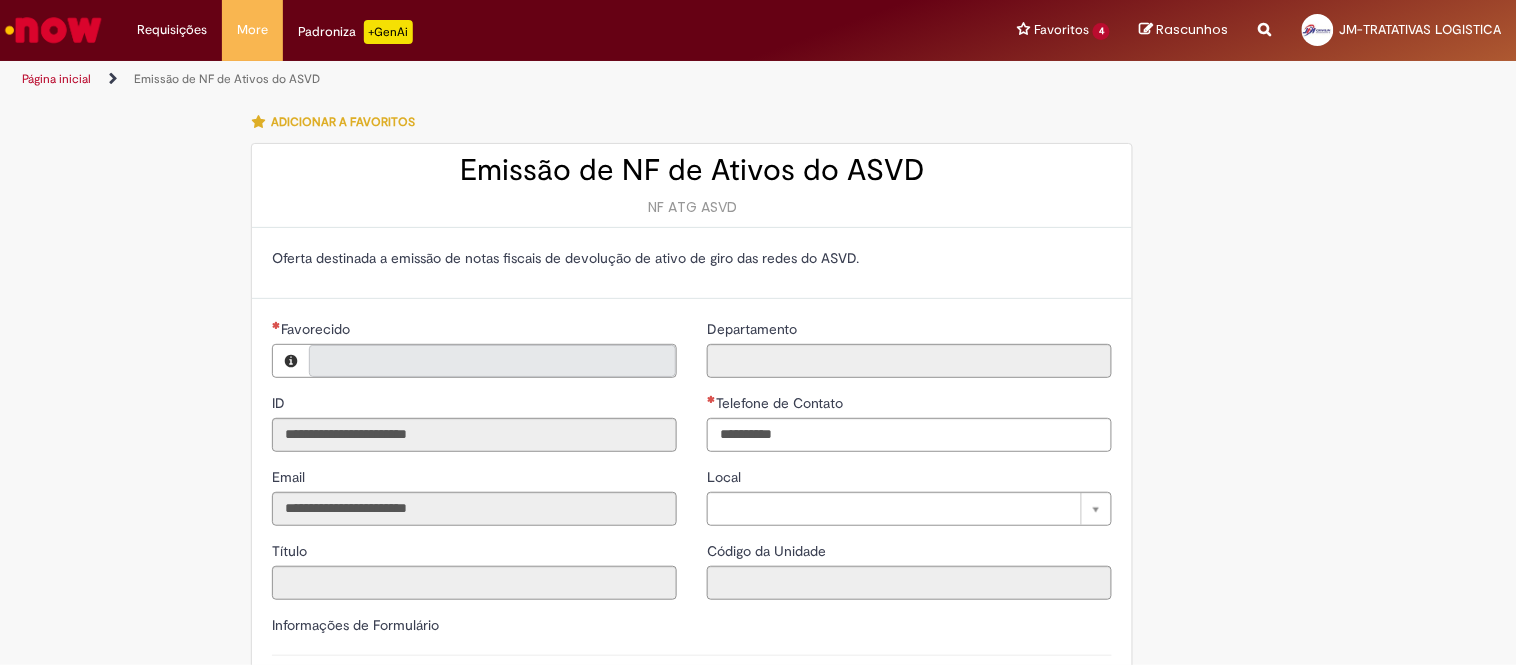 type on "**********" 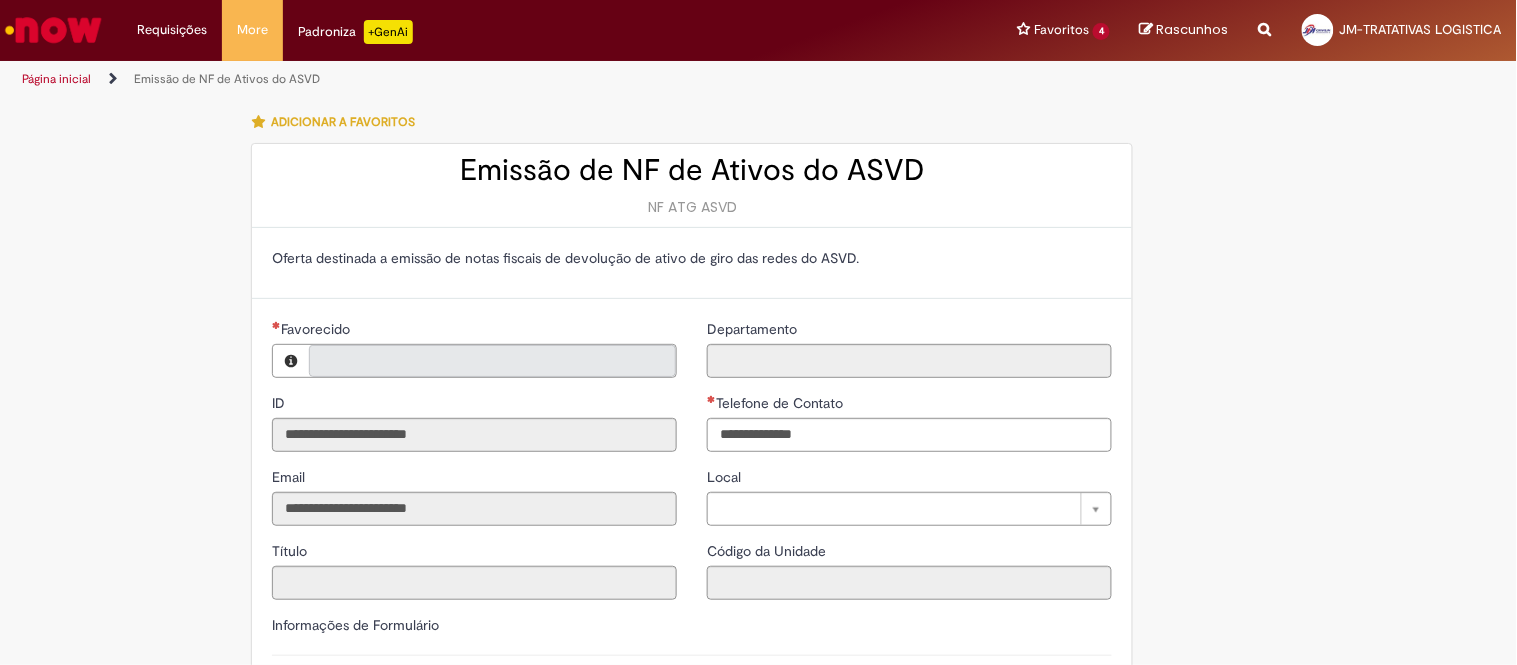 type on "**********" 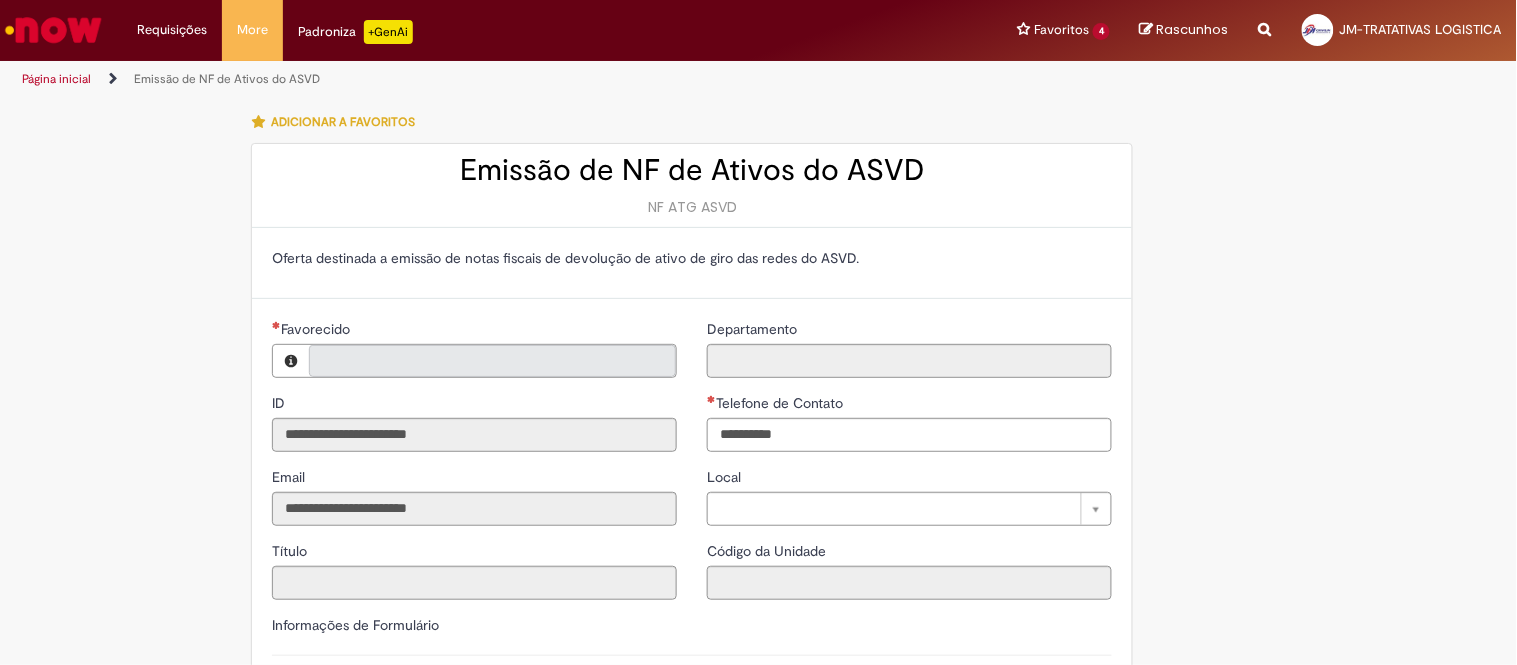 type on "**********" 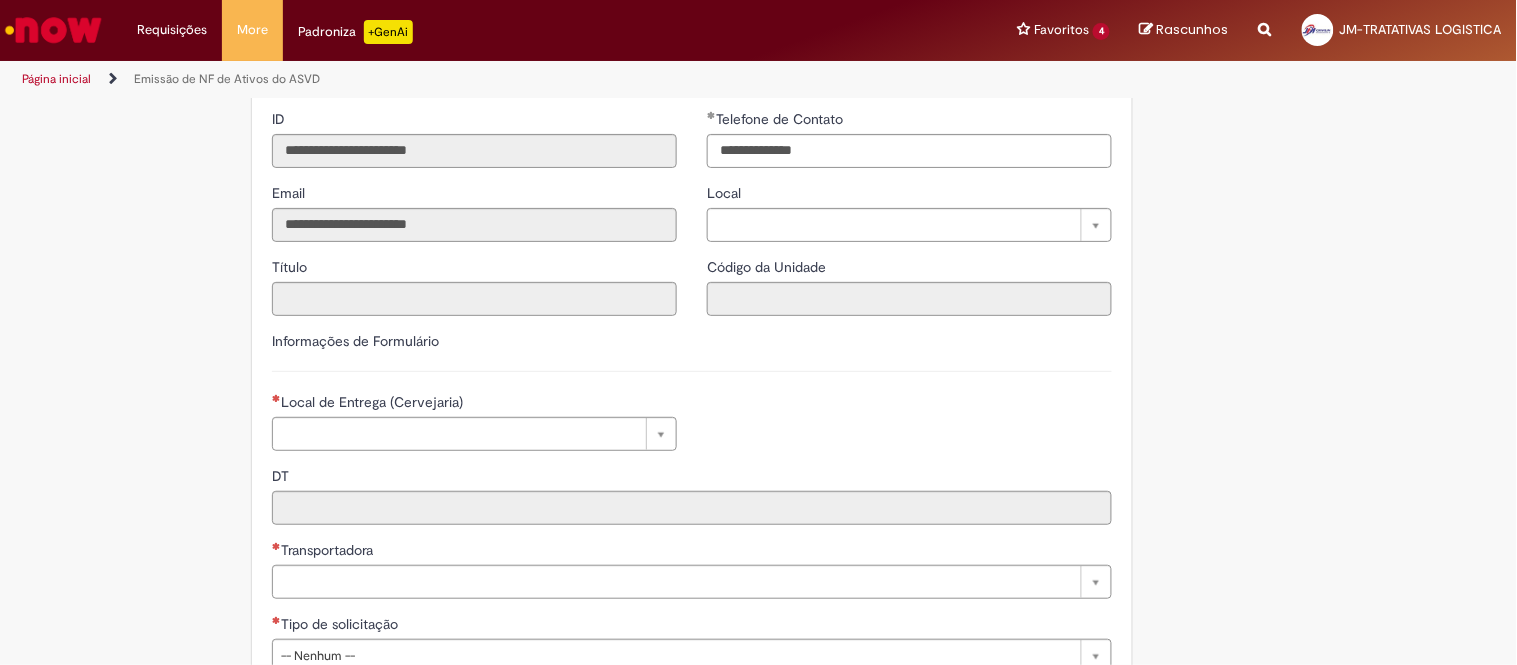 scroll, scrollTop: 444, scrollLeft: 0, axis: vertical 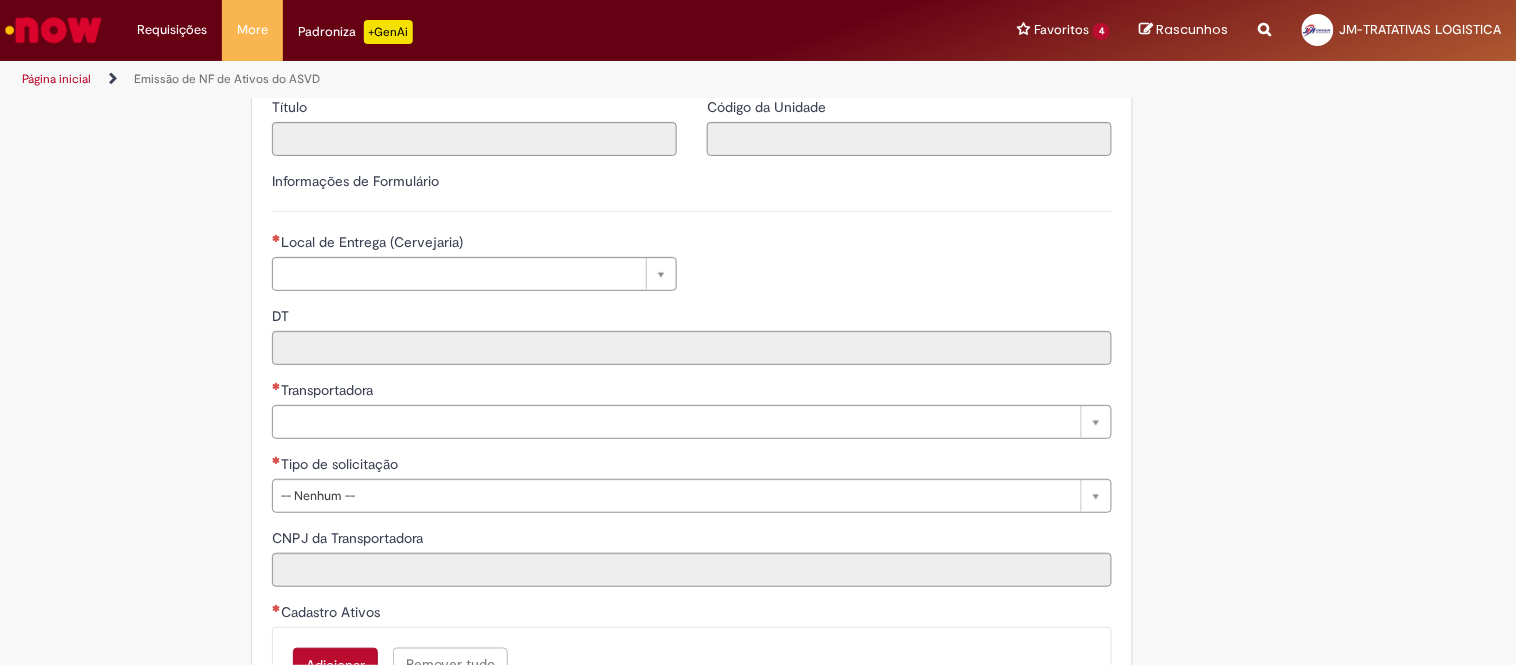 click on "Local de Entrega (Cervejaria)          Pesquisar usando lista                 Local de Entrega (Cervejaria)                     Unidade - Cod SAP" at bounding box center [474, 269] 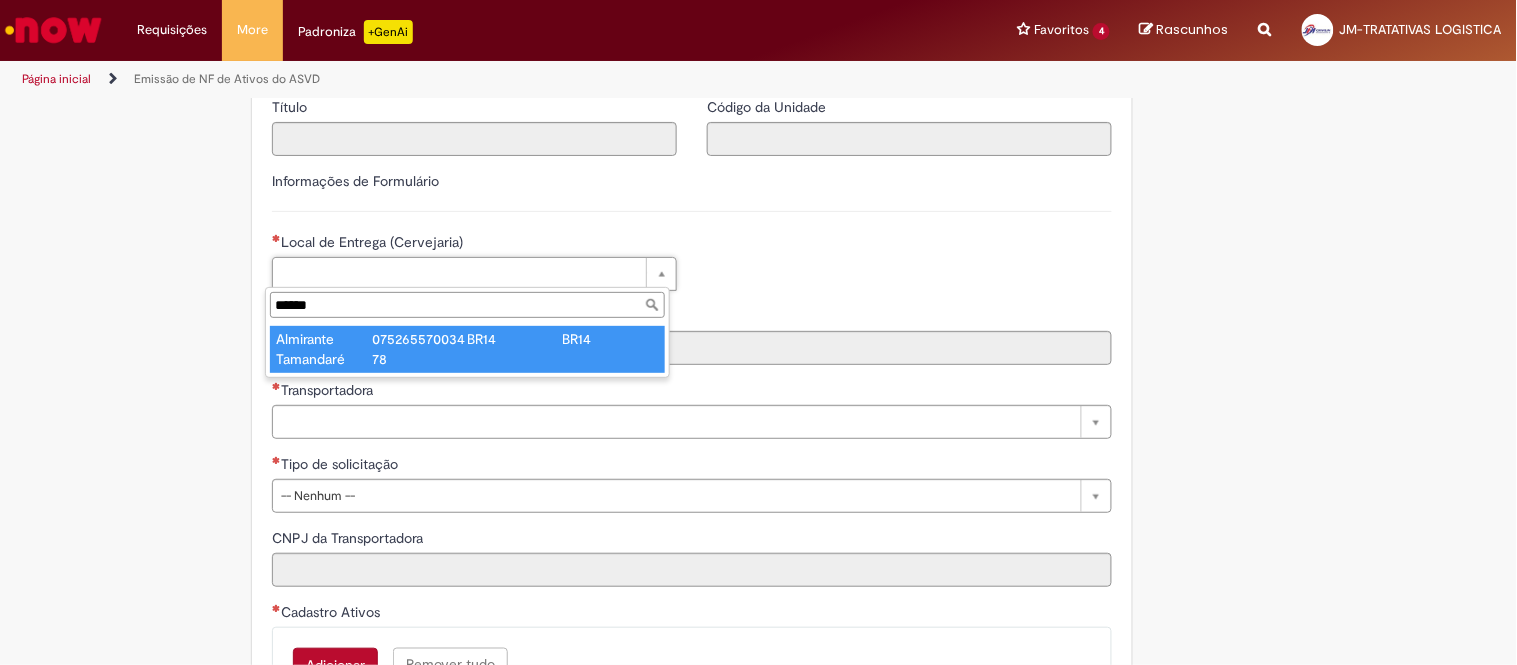 type on "******" 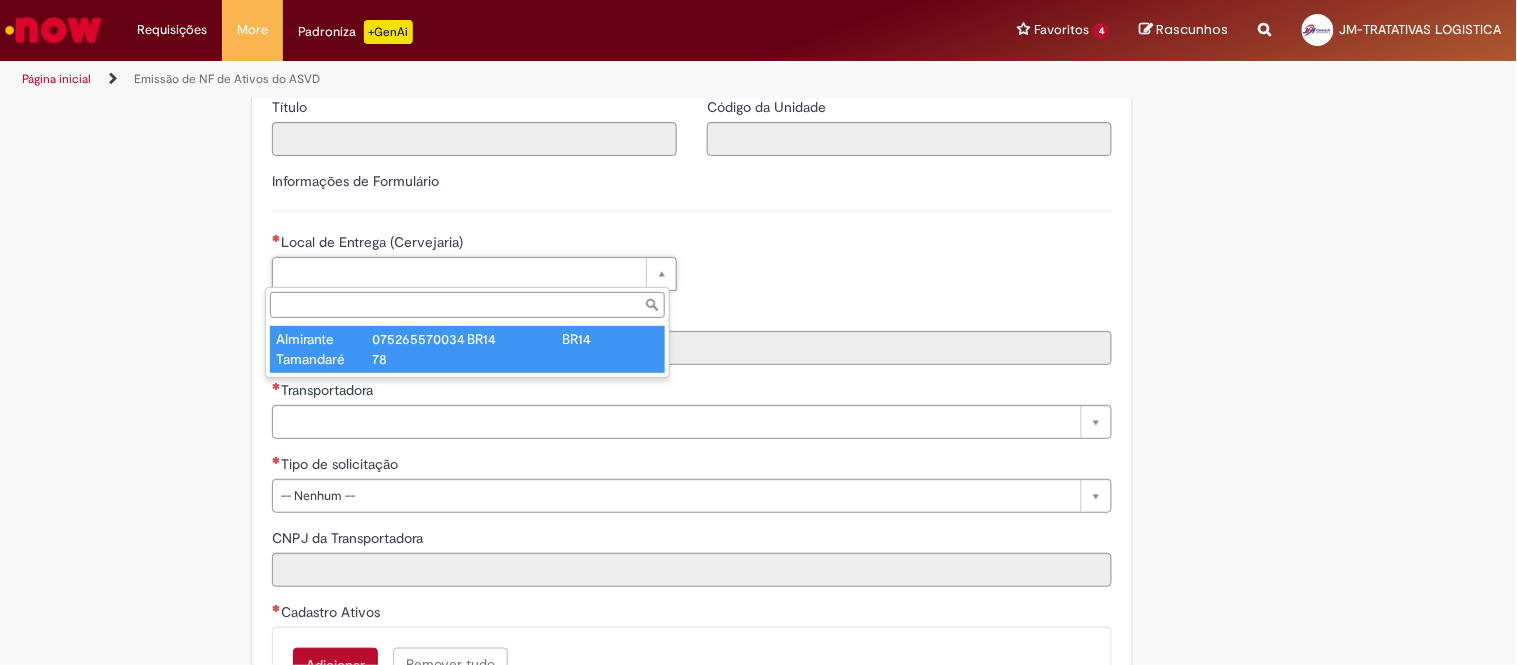 type on "****" 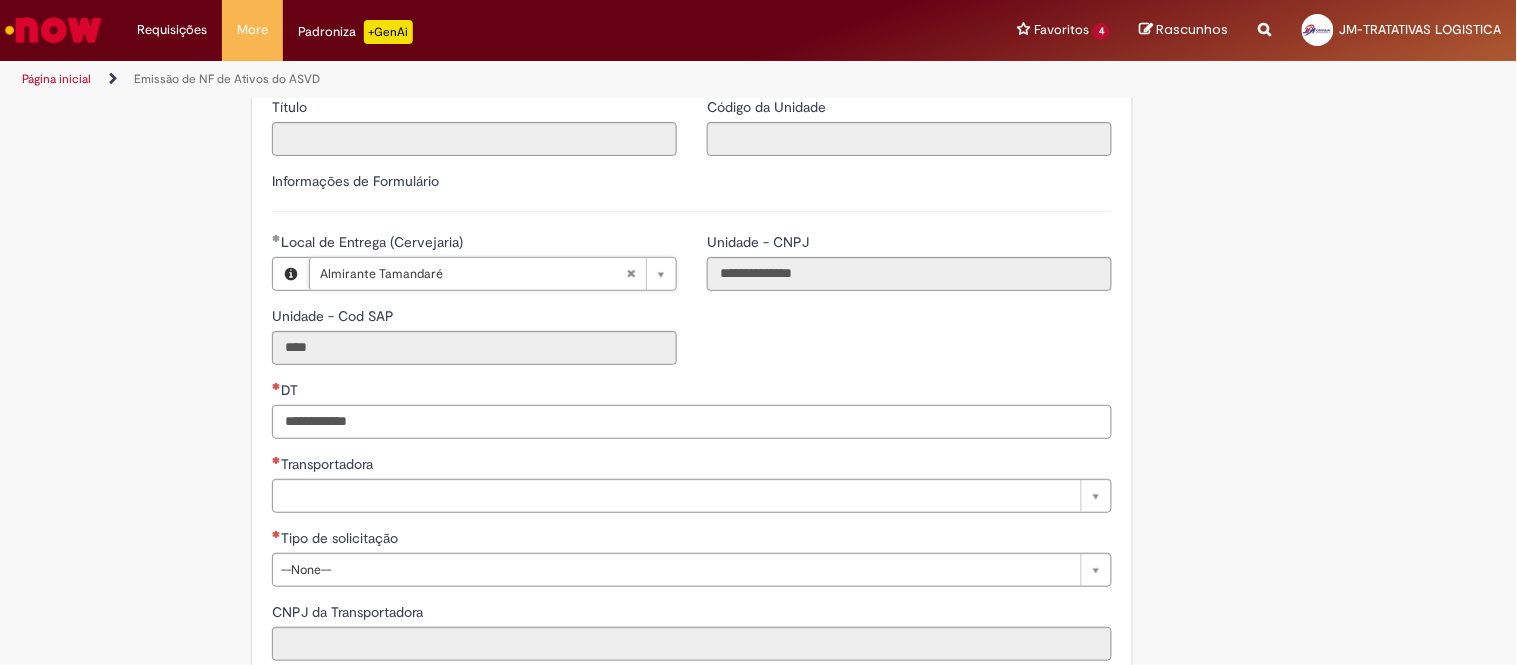 click on "DT" at bounding box center [692, 422] 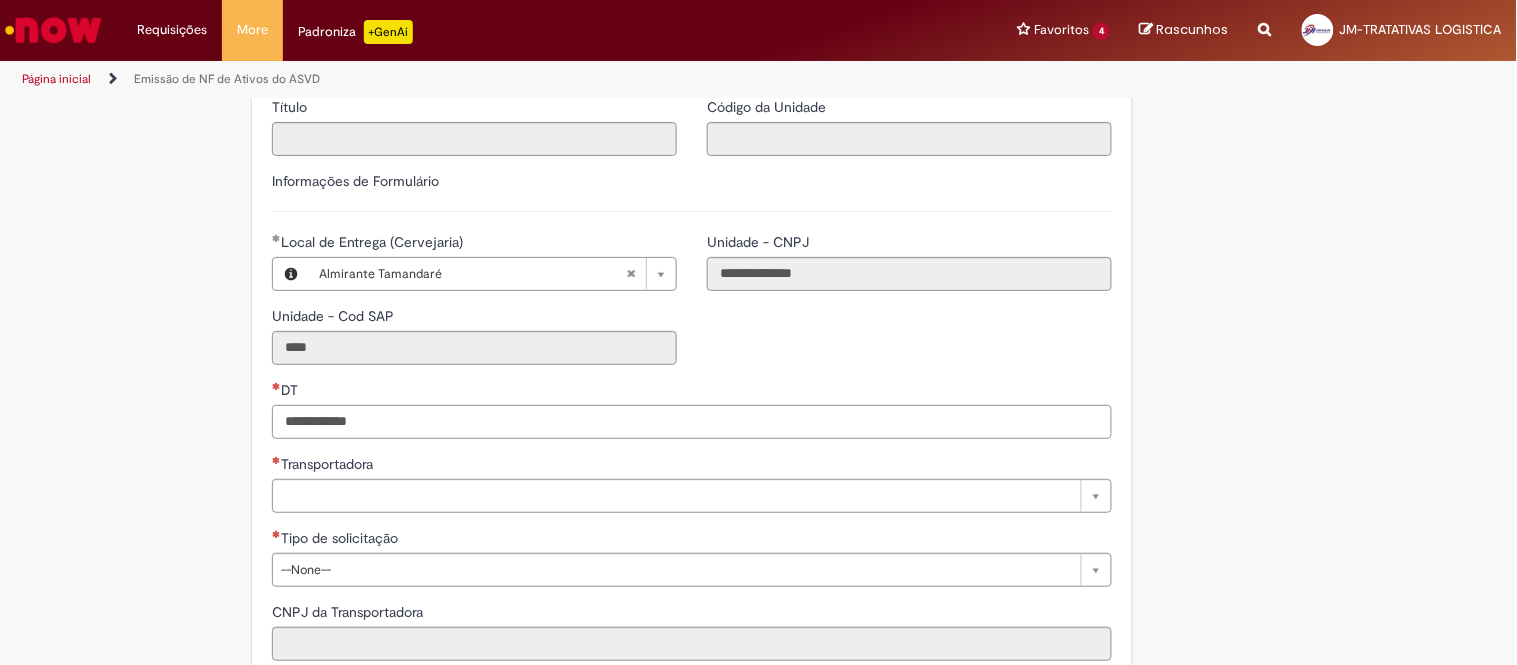 paste on "**********" 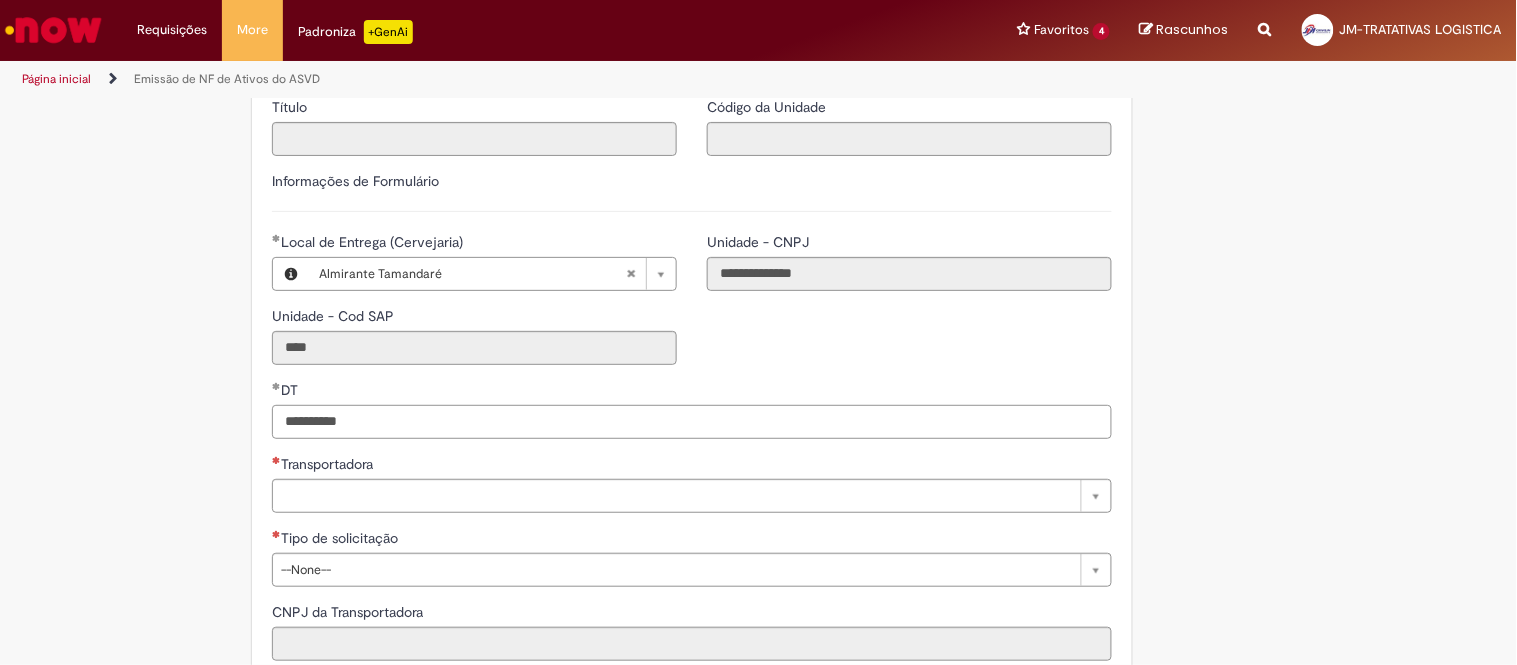 type on "**********" 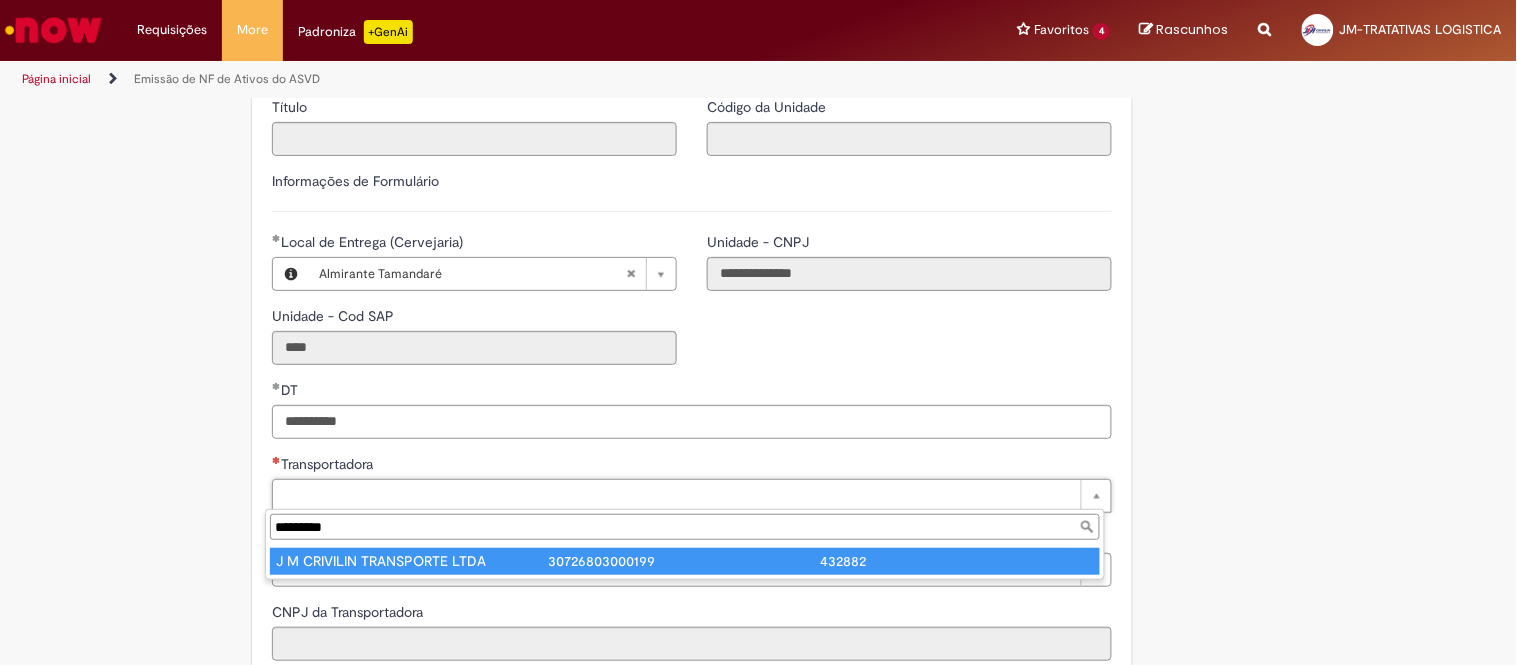 type on "*********" 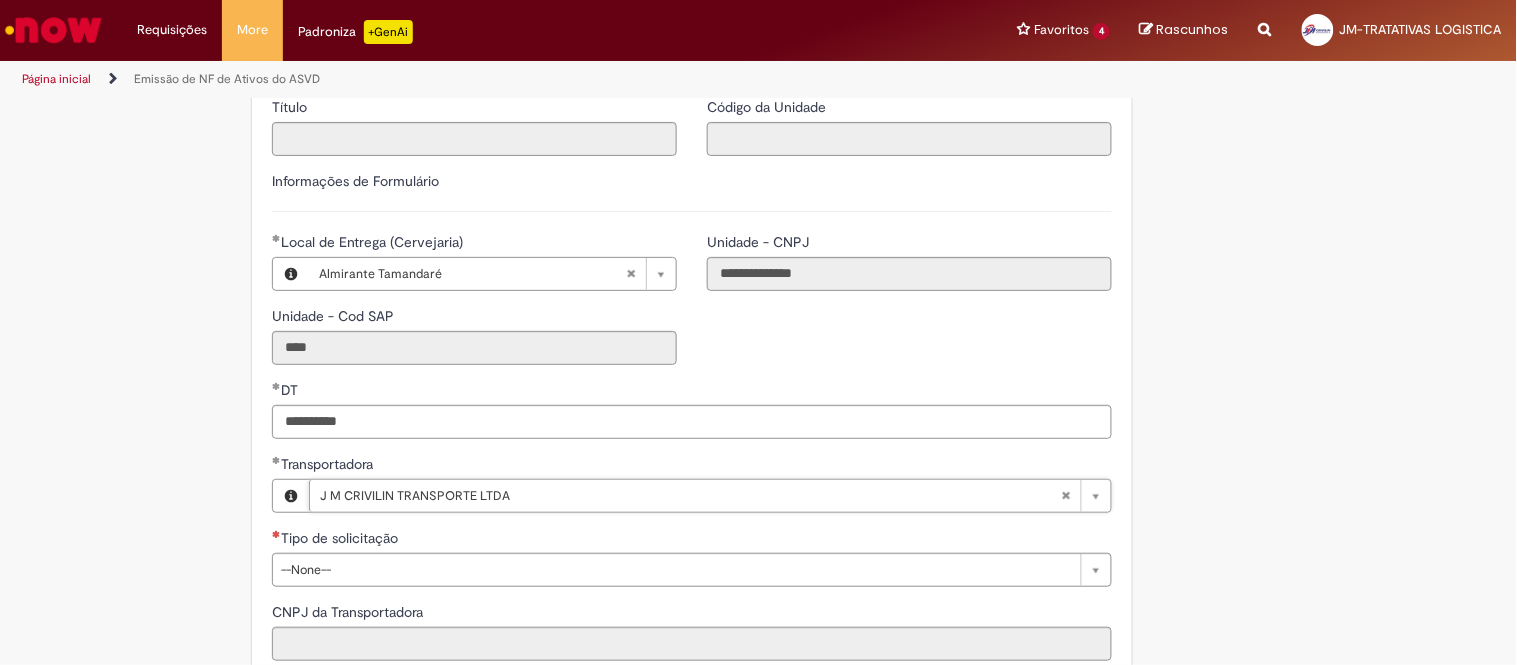 type on "**********" 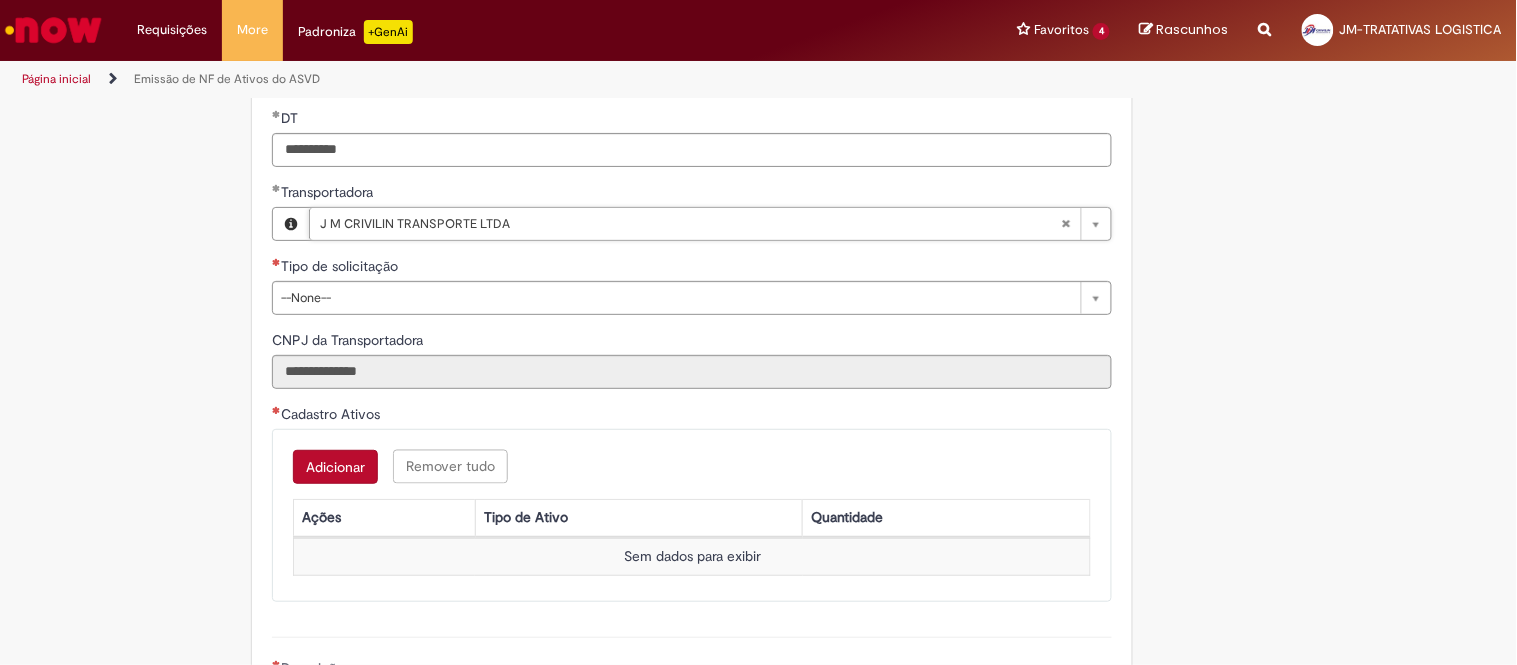 scroll, scrollTop: 777, scrollLeft: 0, axis: vertical 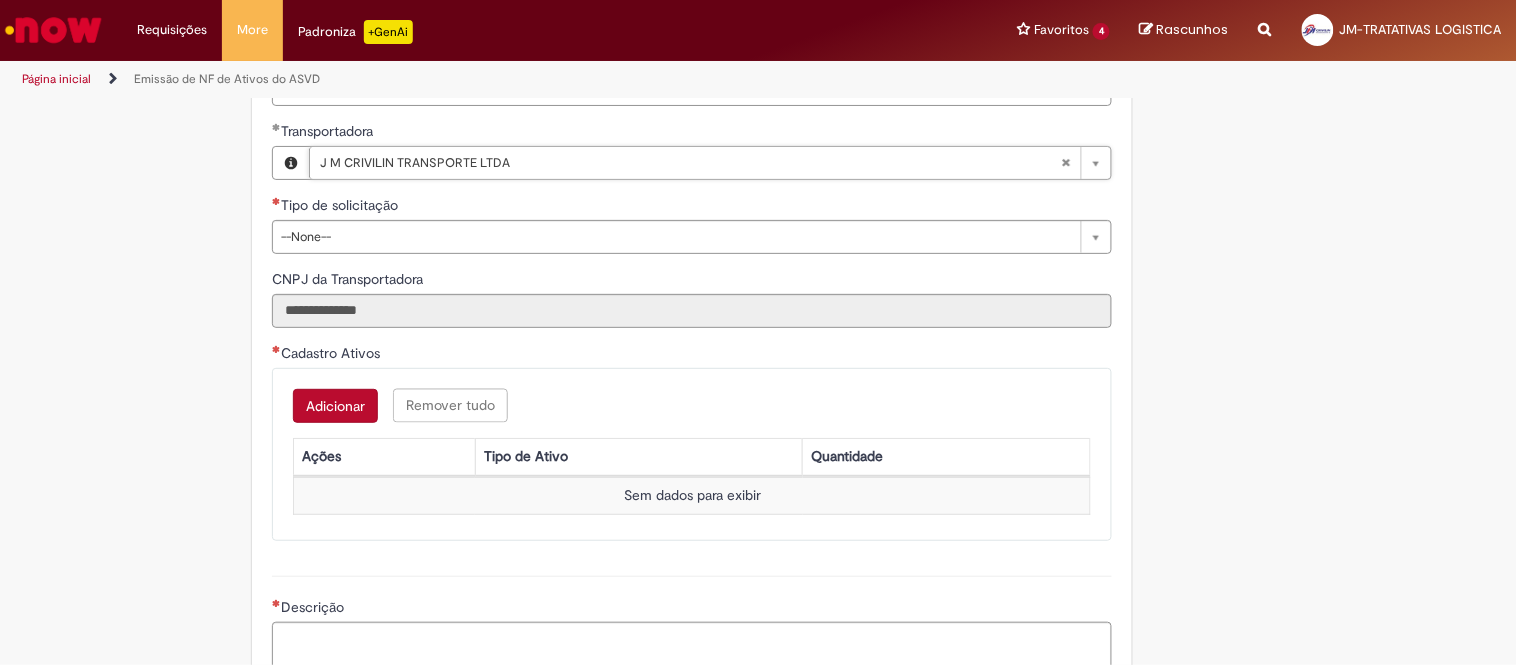 click on "Adicionar" at bounding box center (335, 406) 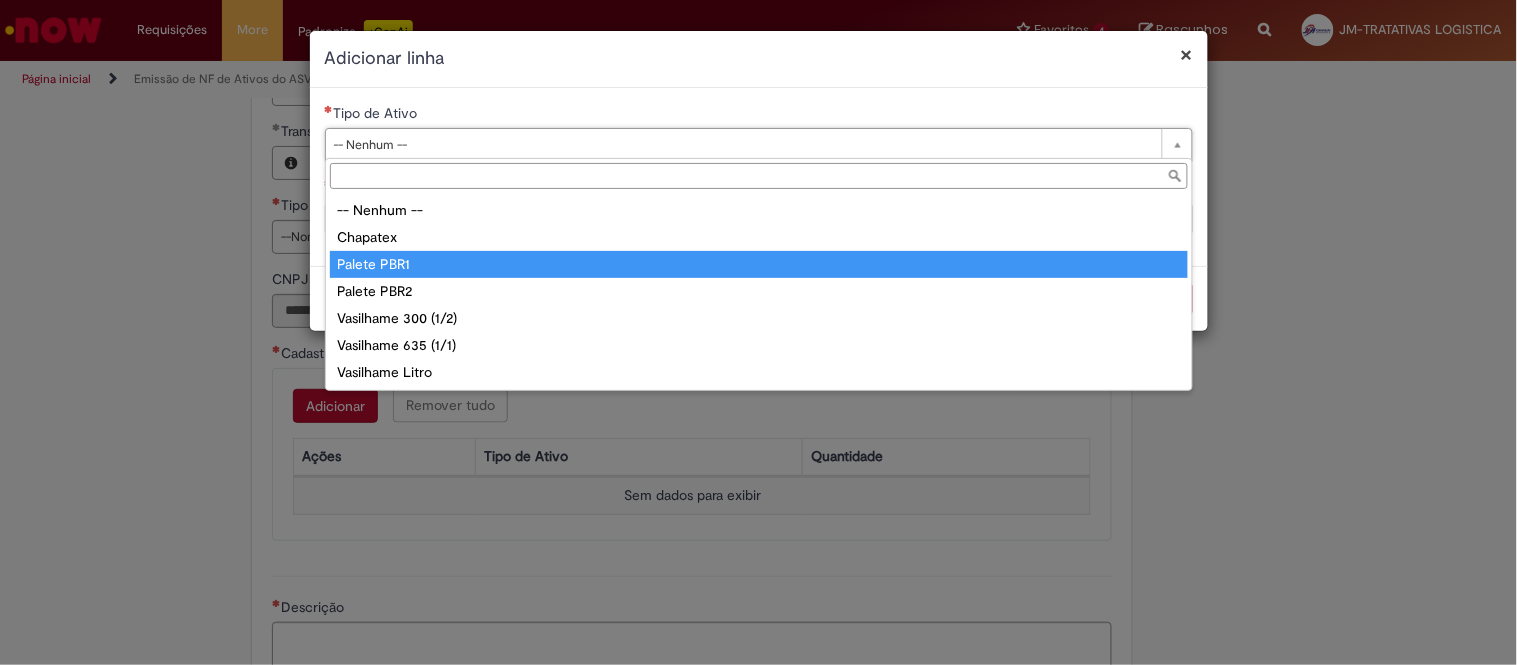 type on "**********" 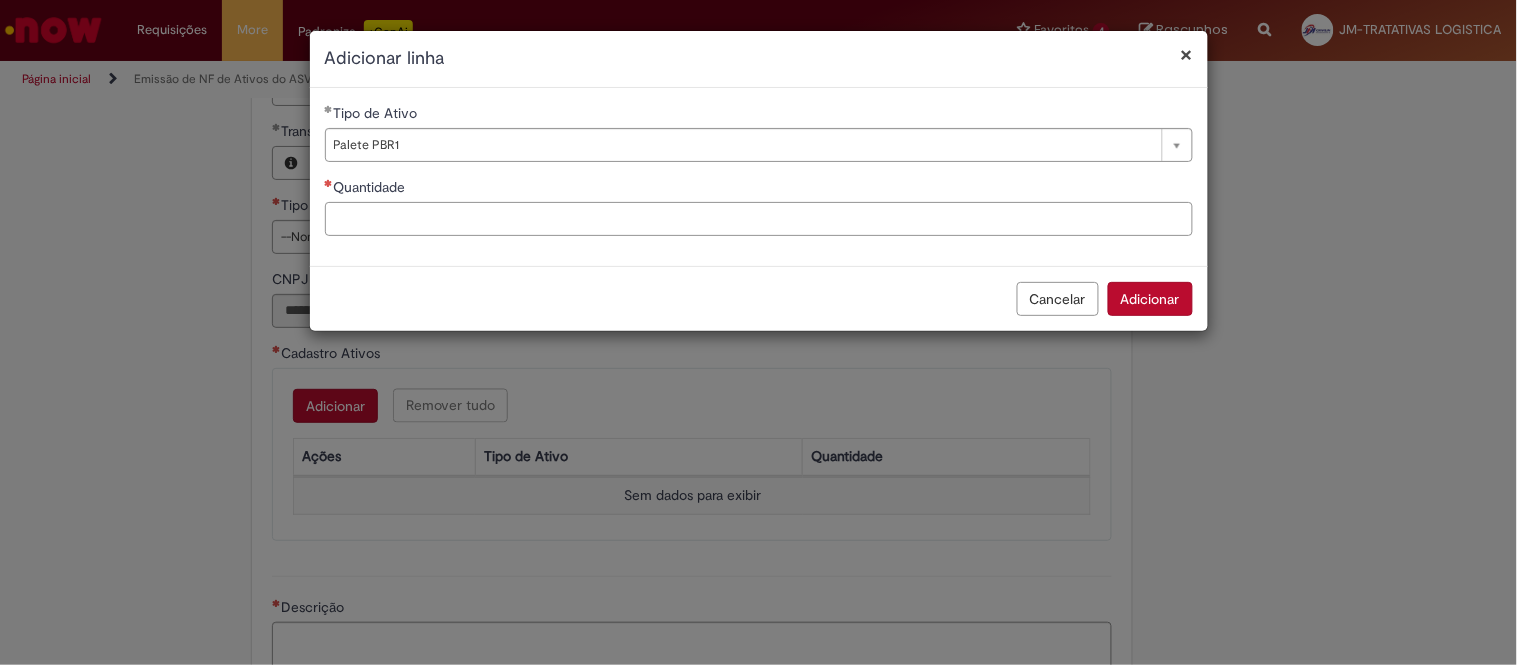 click on "Quantidade" at bounding box center (759, 219) 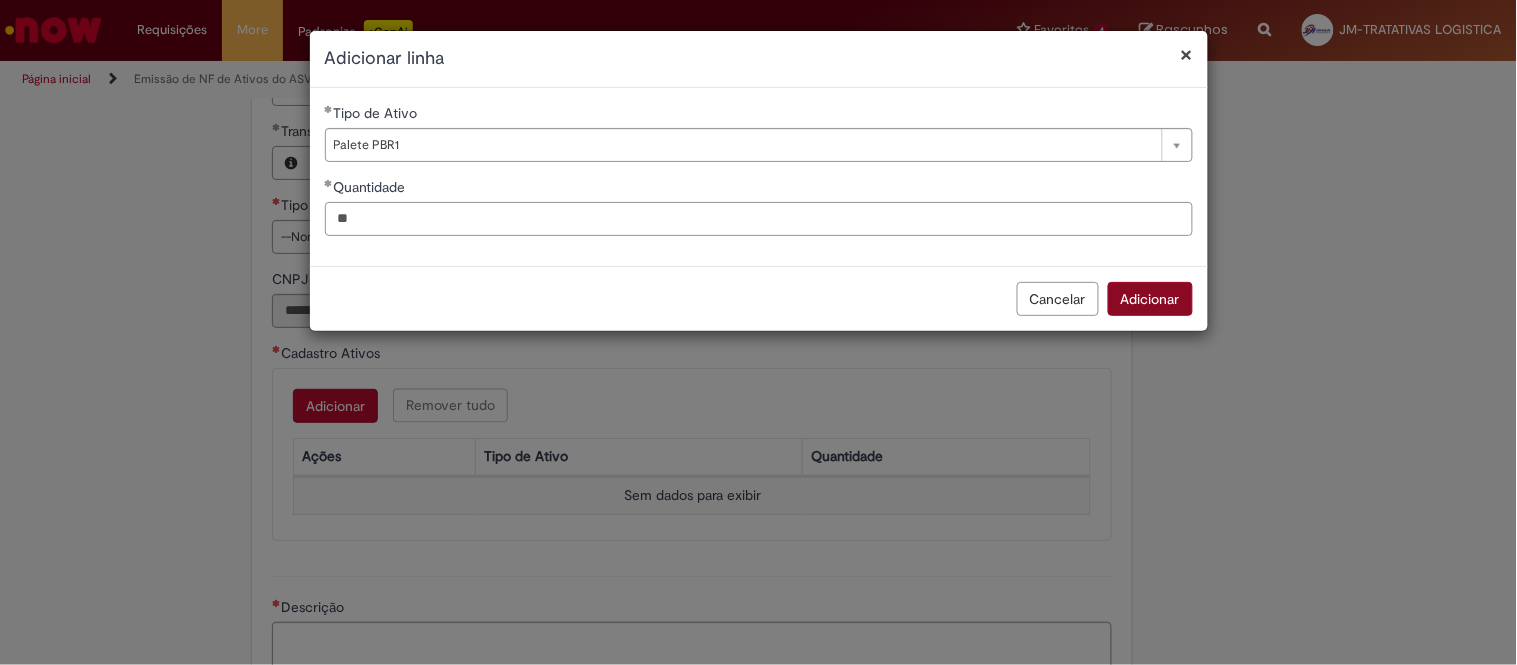 type on "**" 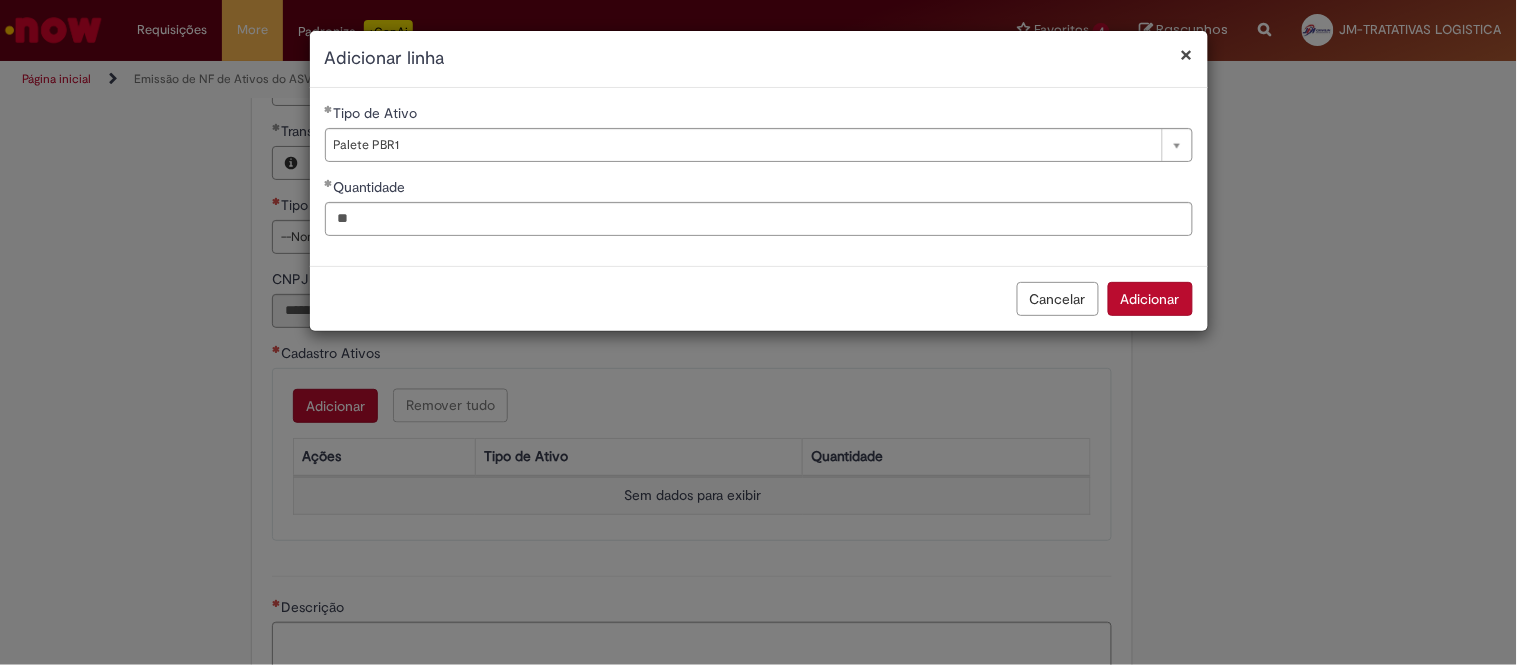 drag, startPoint x: 1135, startPoint y: 295, endPoint x: 944, endPoint y: 327, distance: 193.66208 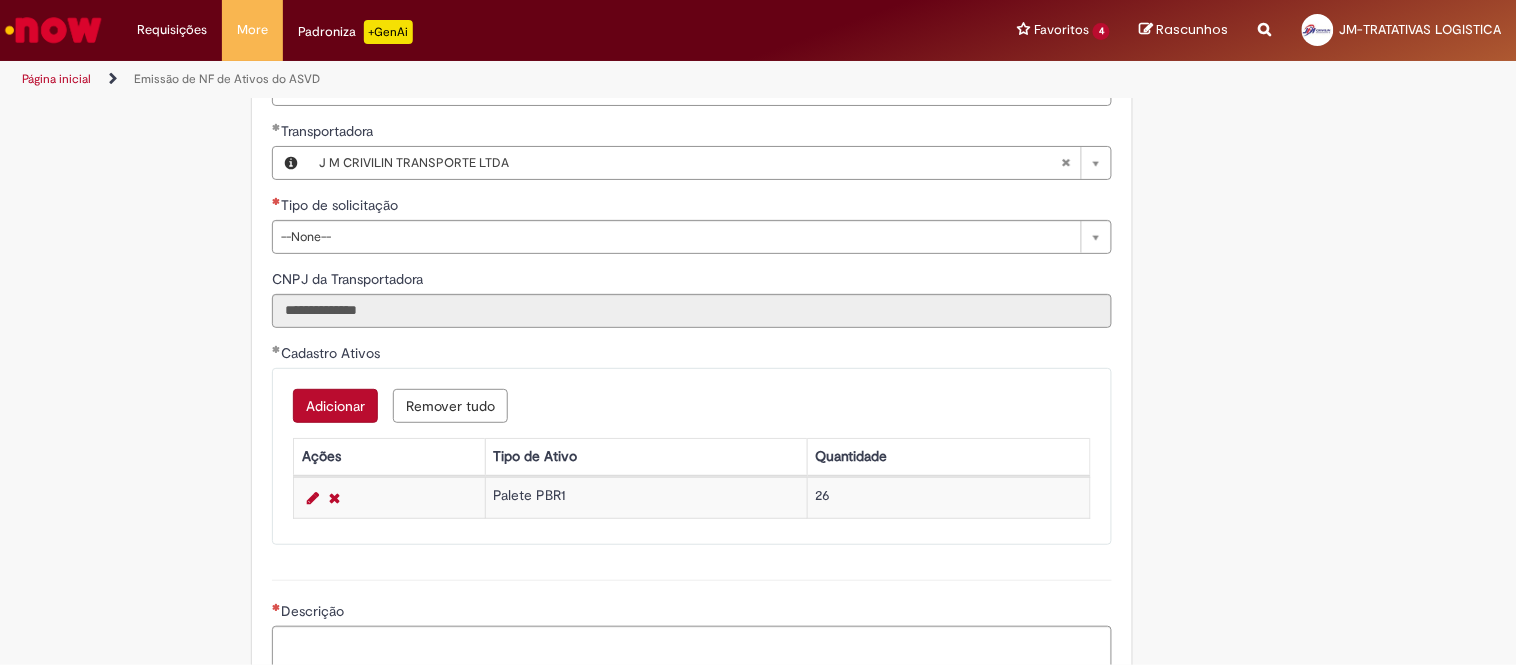 click on "Tipo de solicitação" at bounding box center (692, 207) 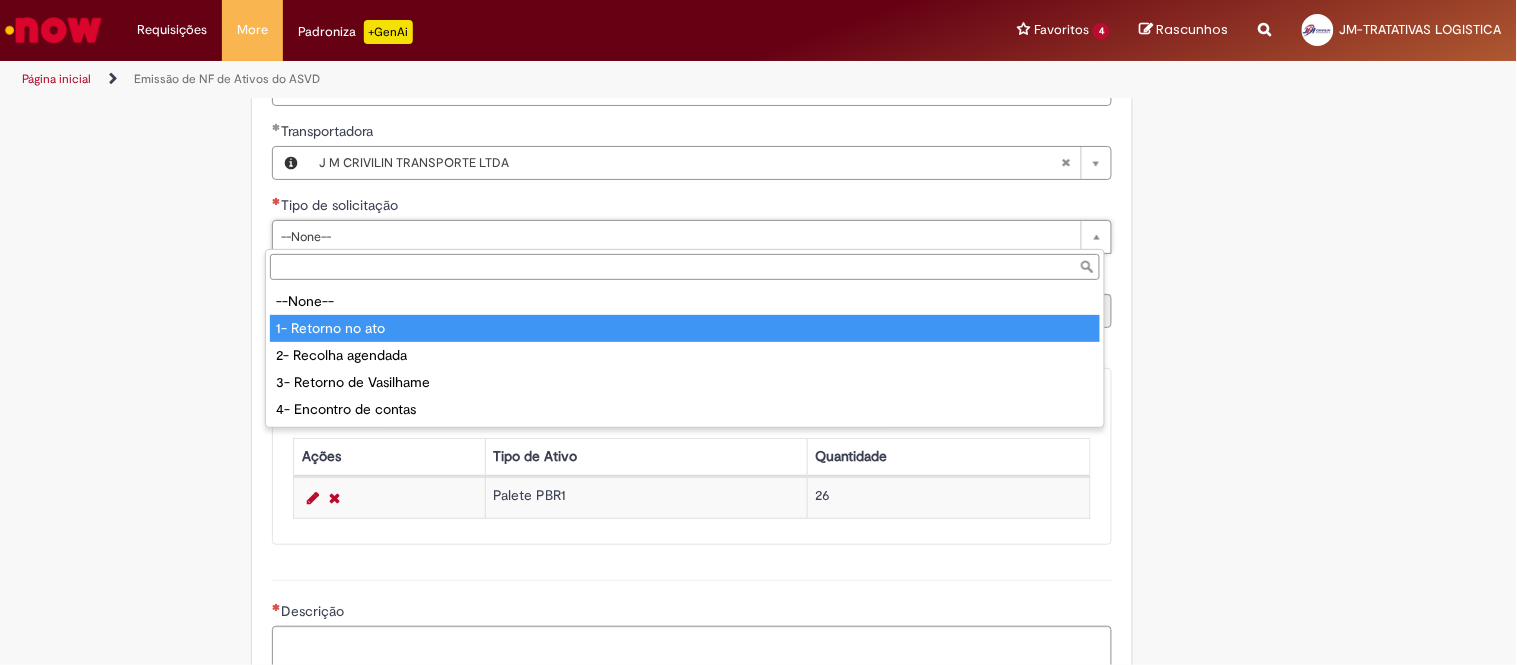 type on "**********" 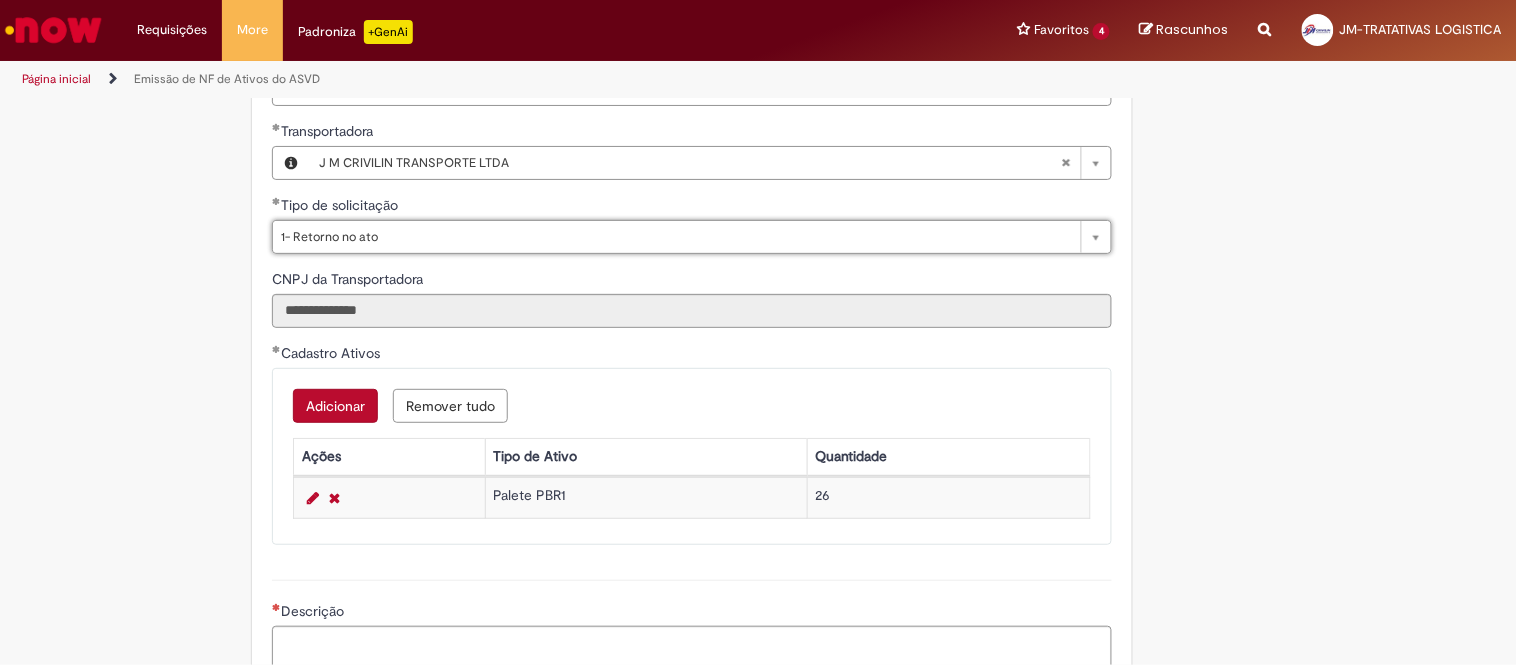 click on "Descrição" at bounding box center (692, 613) 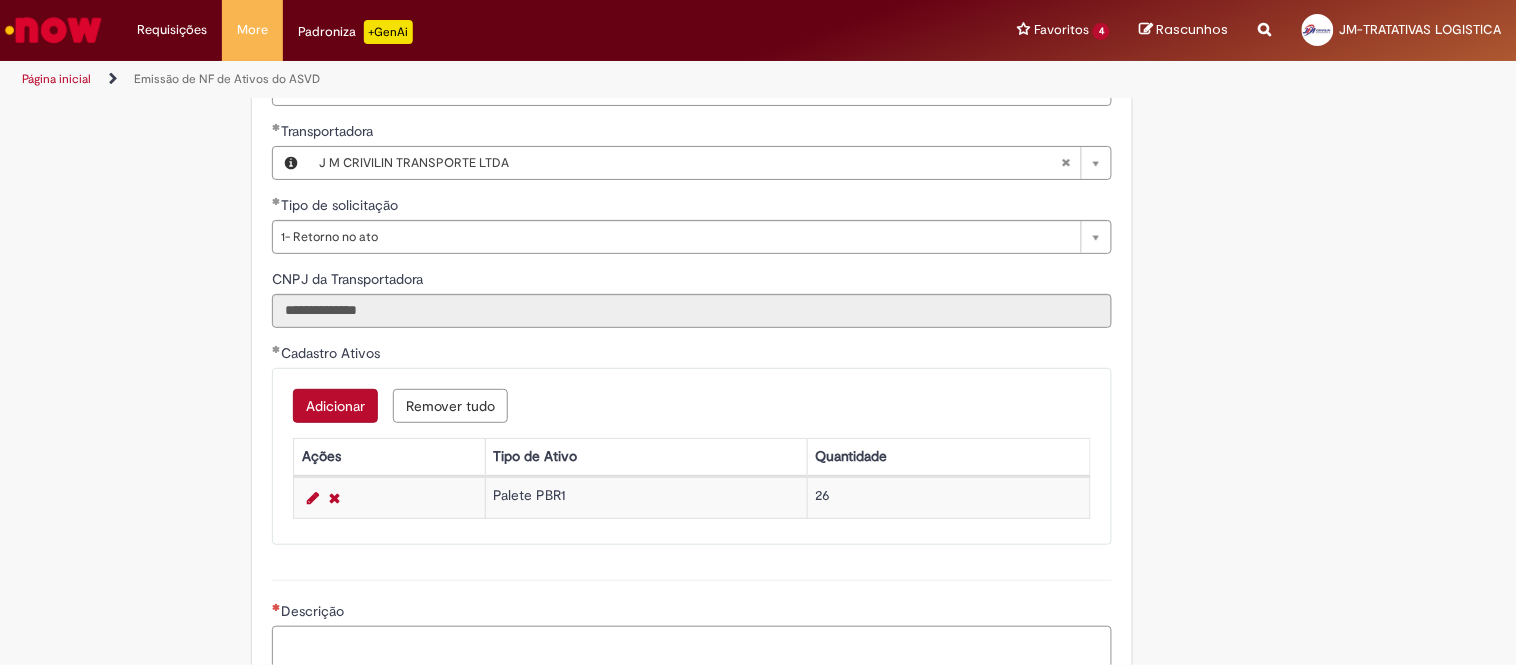 click on "Descrição" at bounding box center (692, 653) 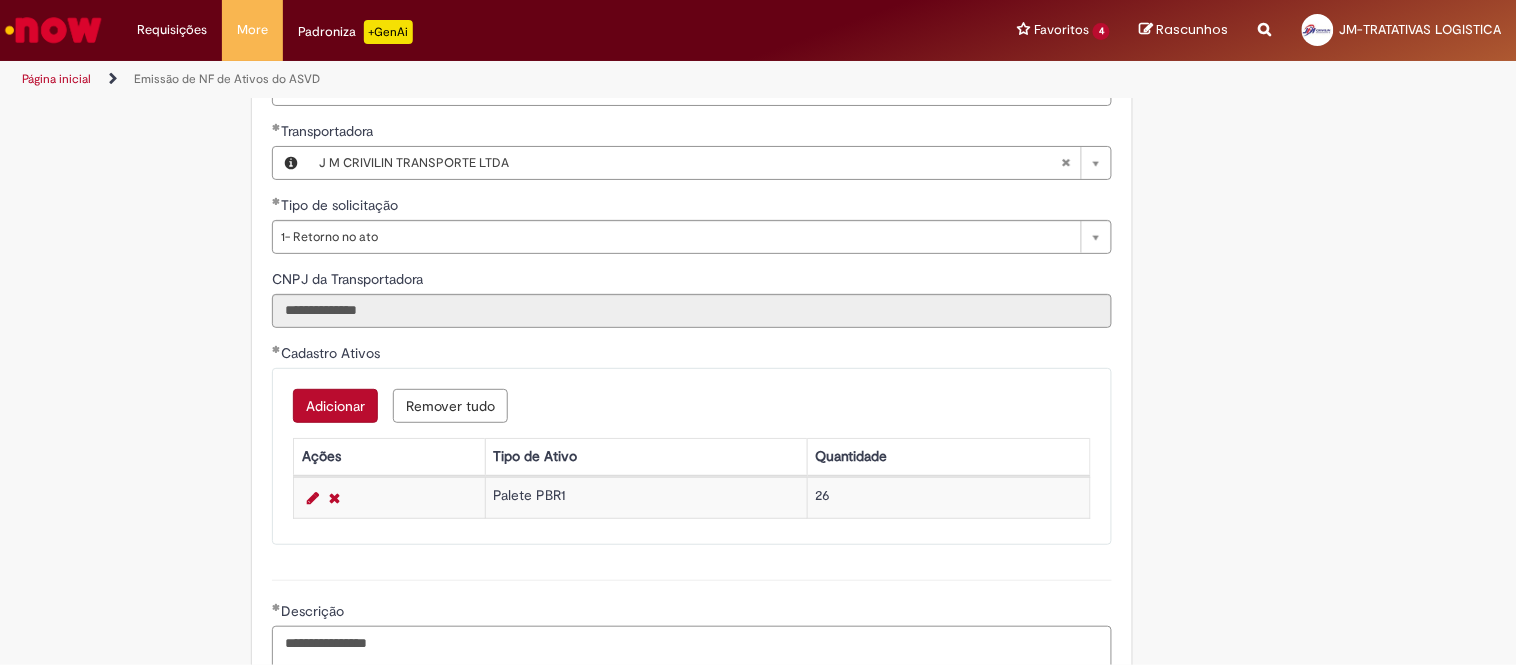 paste on "**********" 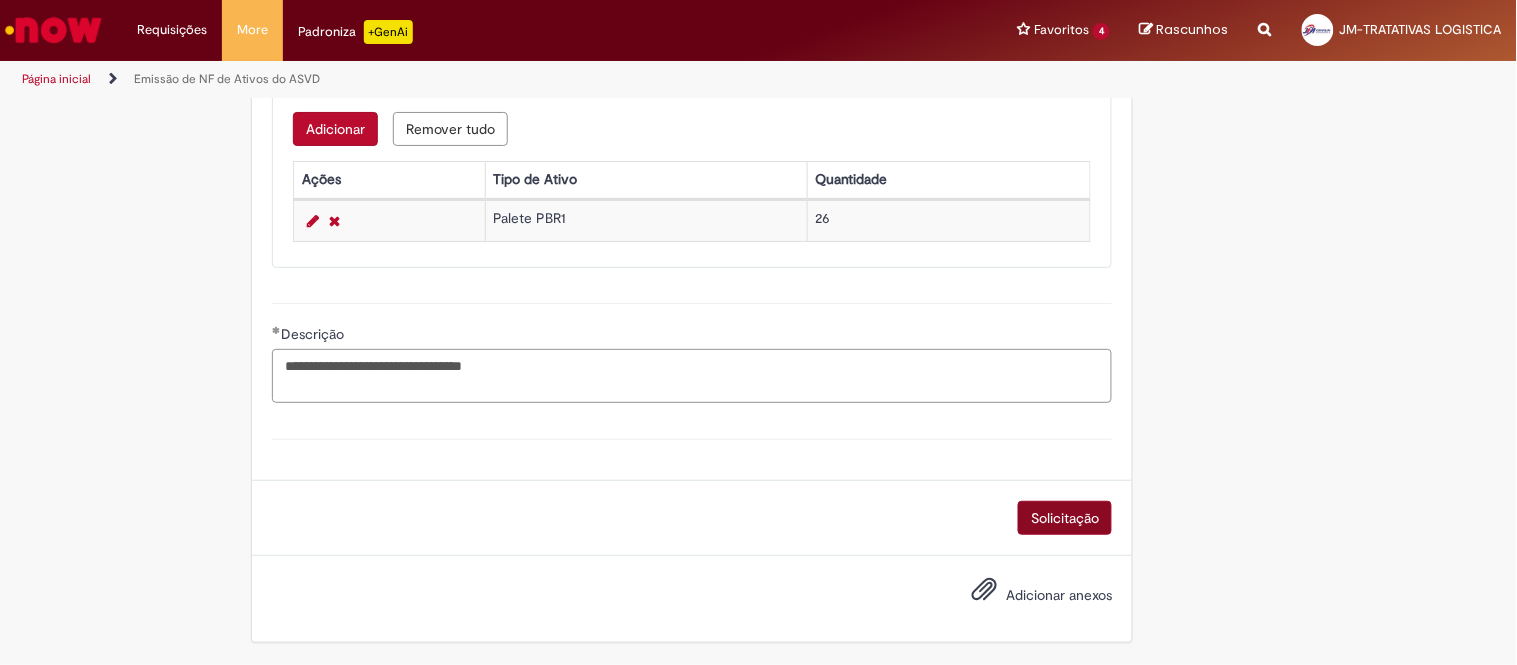 type on "**********" 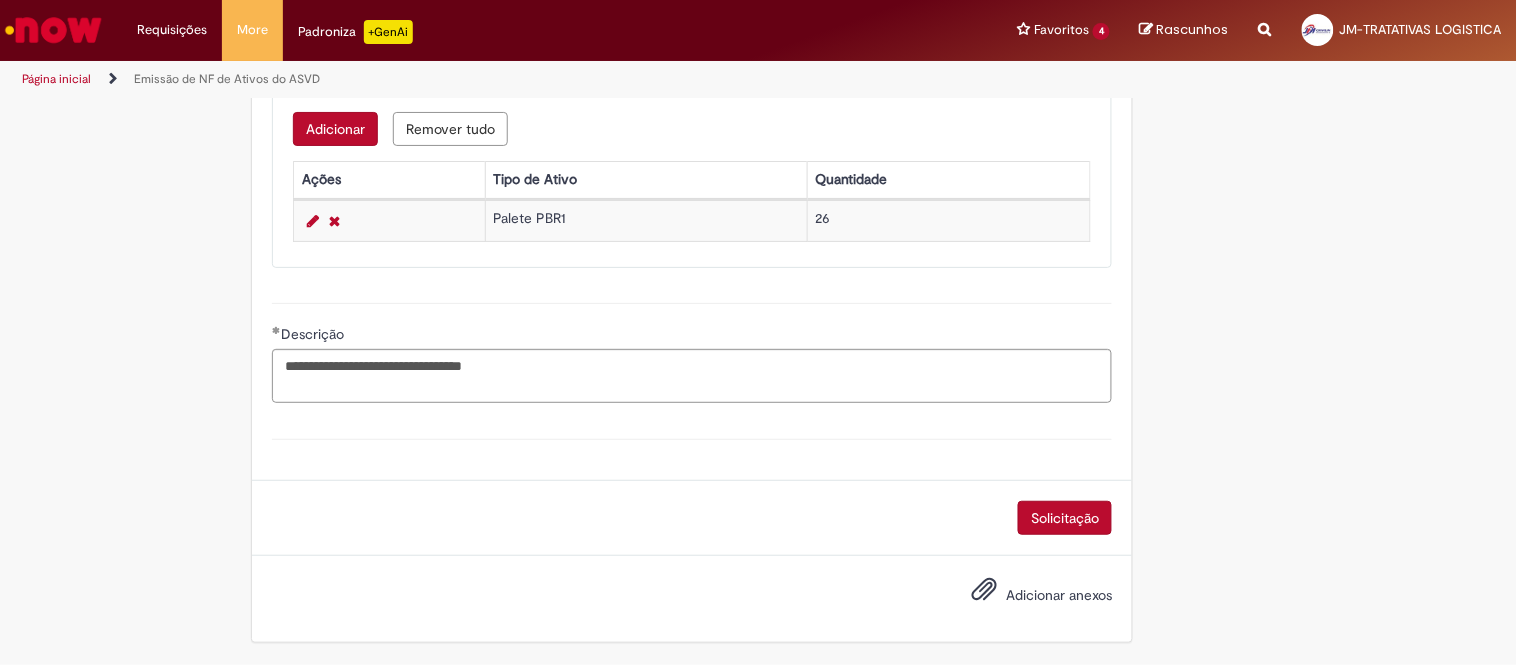 click on "Solicitação" at bounding box center (1065, 518) 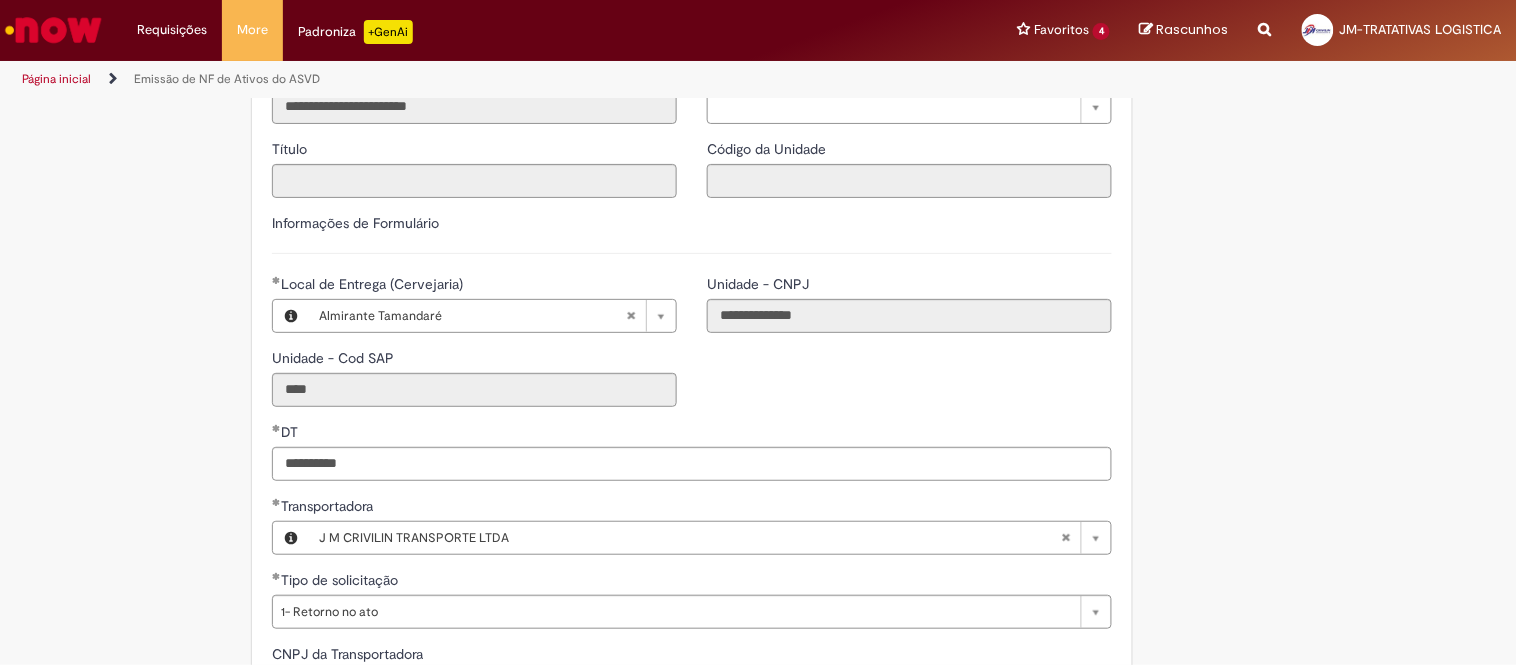 scroll, scrollTop: 342, scrollLeft: 0, axis: vertical 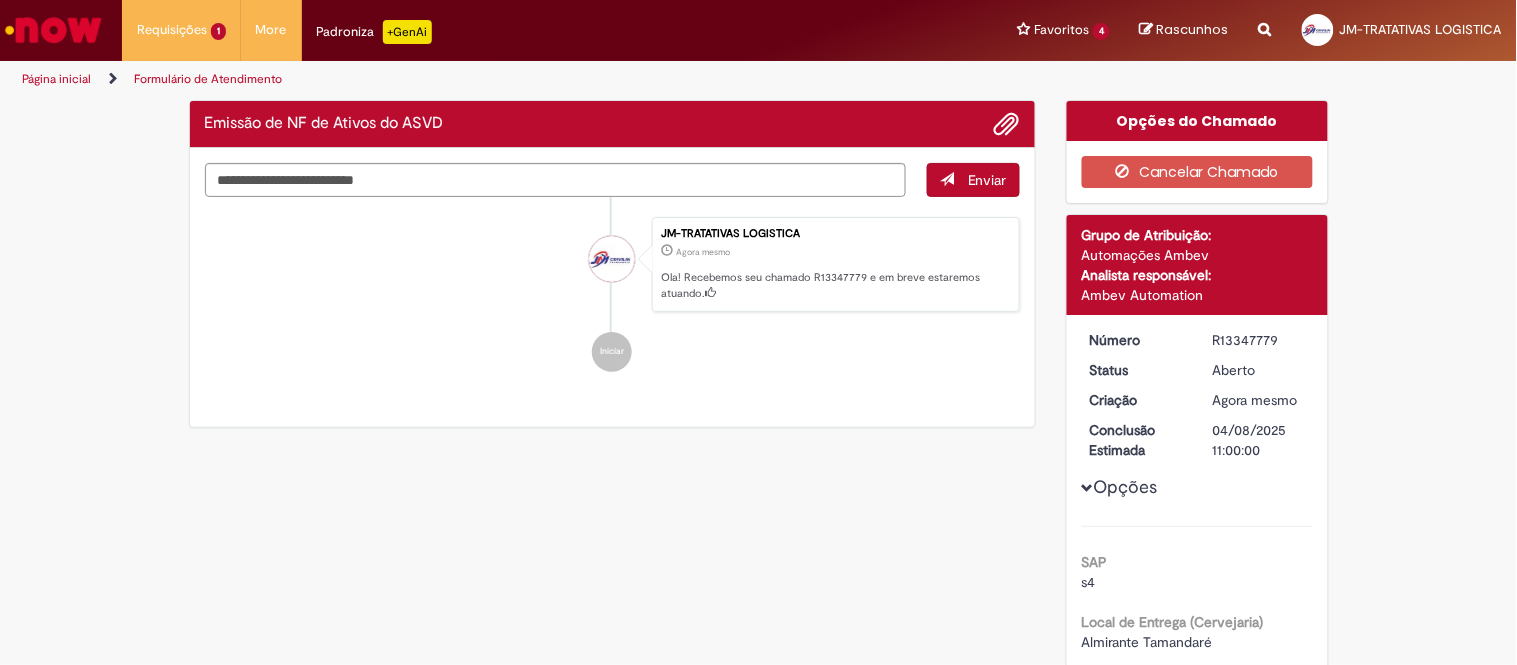 click on "R13347779" at bounding box center (1259, 340) 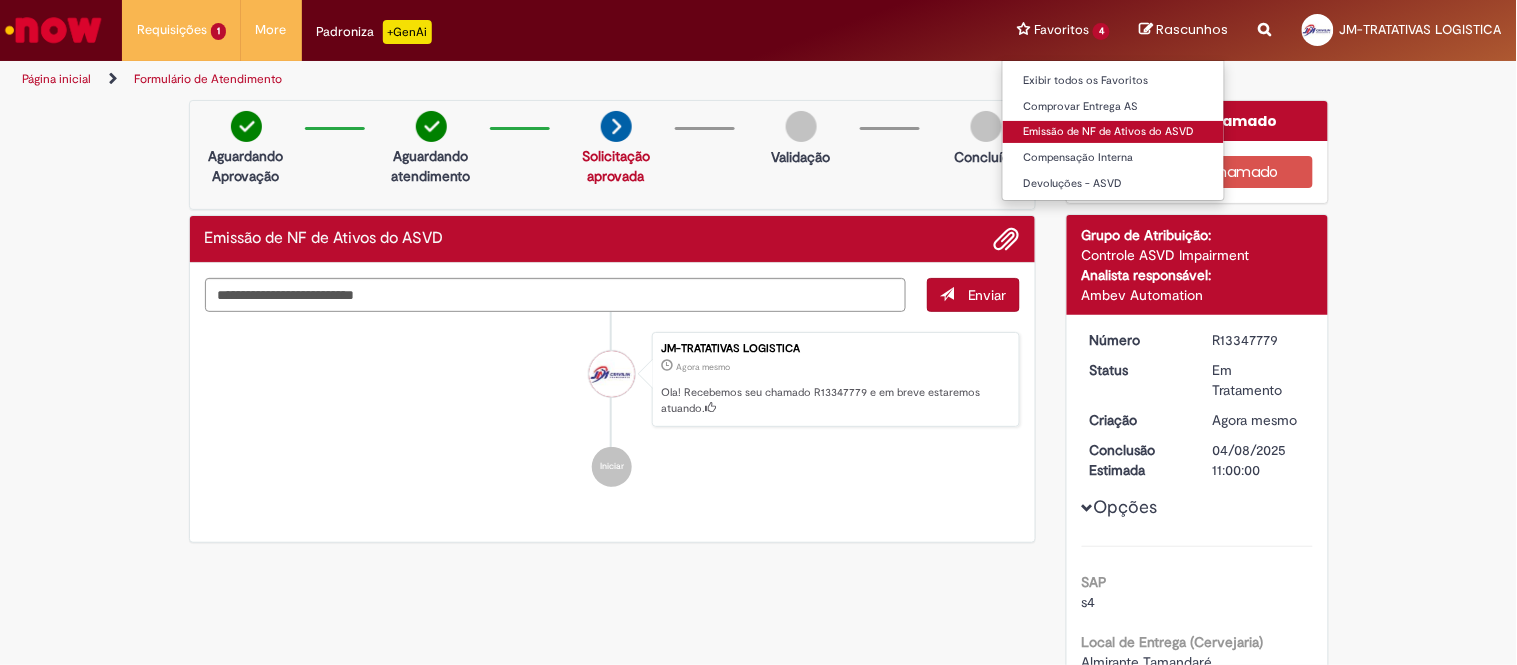 click on "Emissão de NF de Ativos do ASVD" at bounding box center (1113, 132) 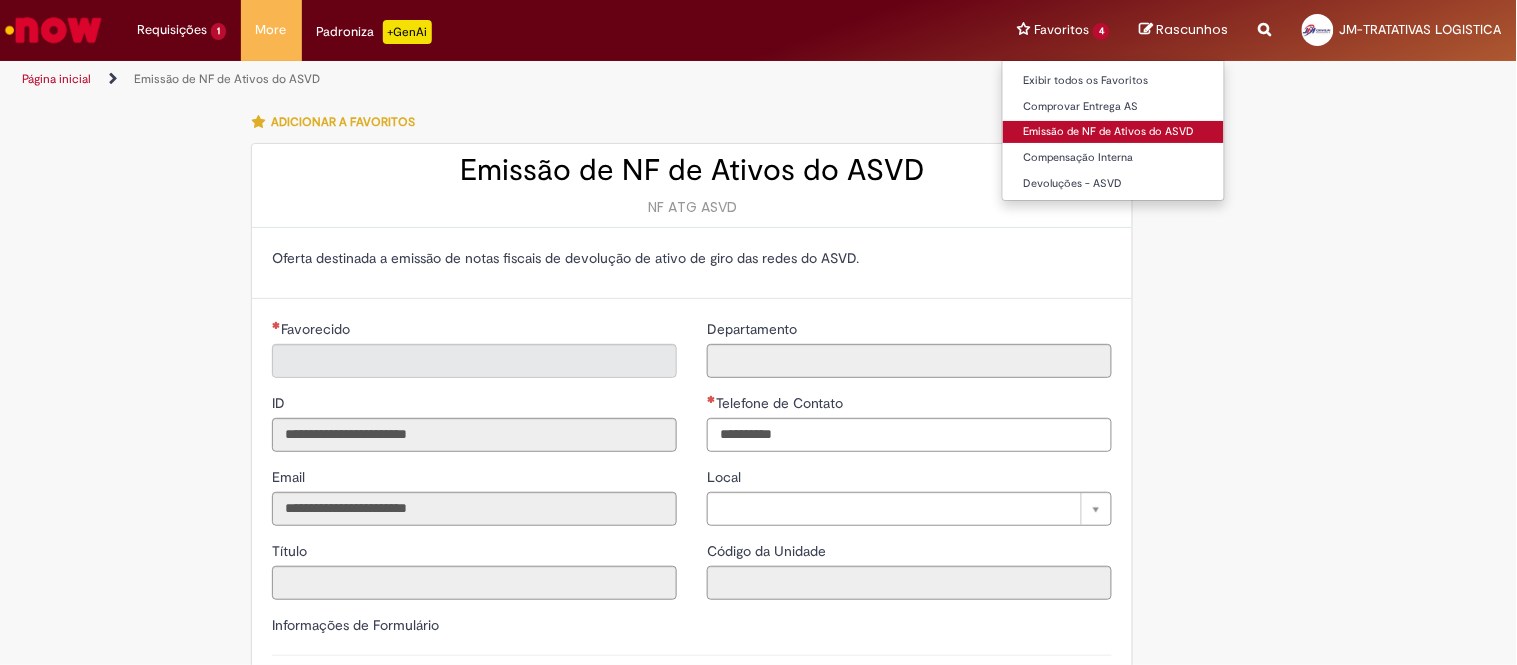 type on "**********" 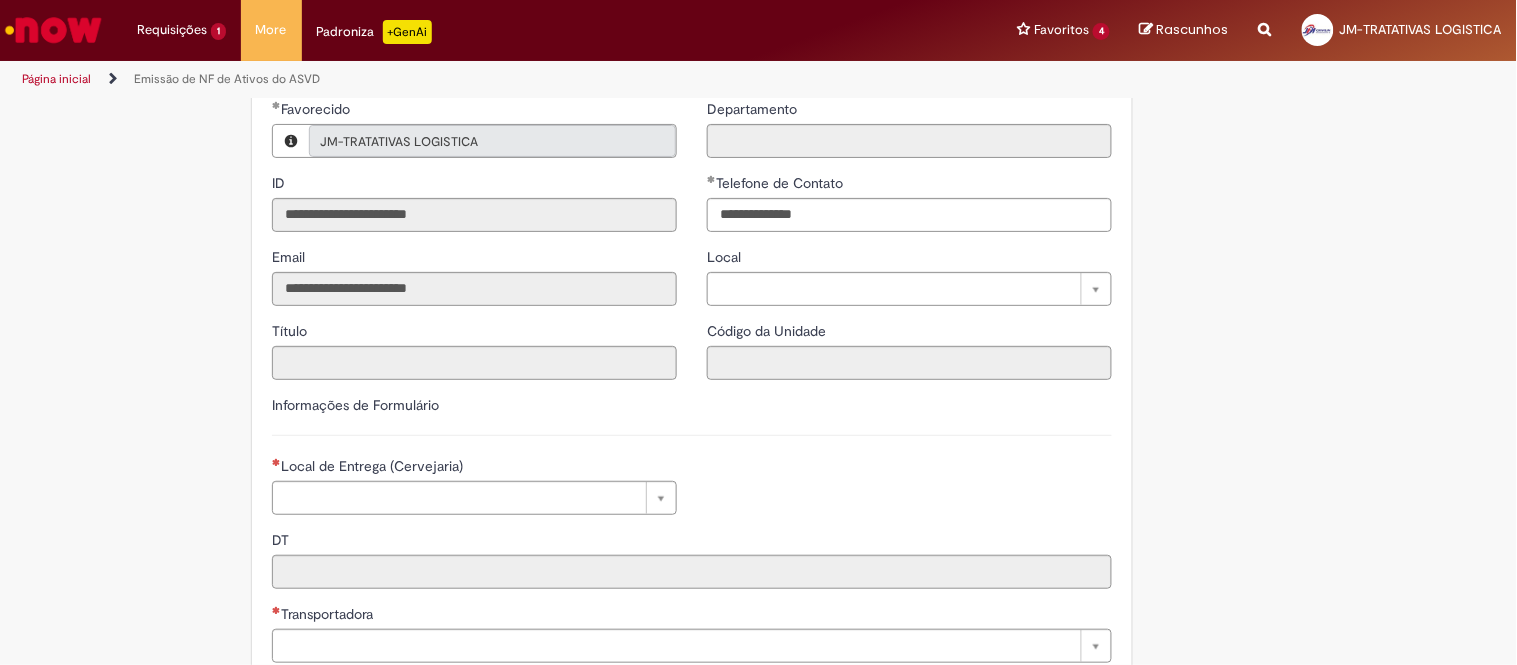 scroll, scrollTop: 222, scrollLeft: 0, axis: vertical 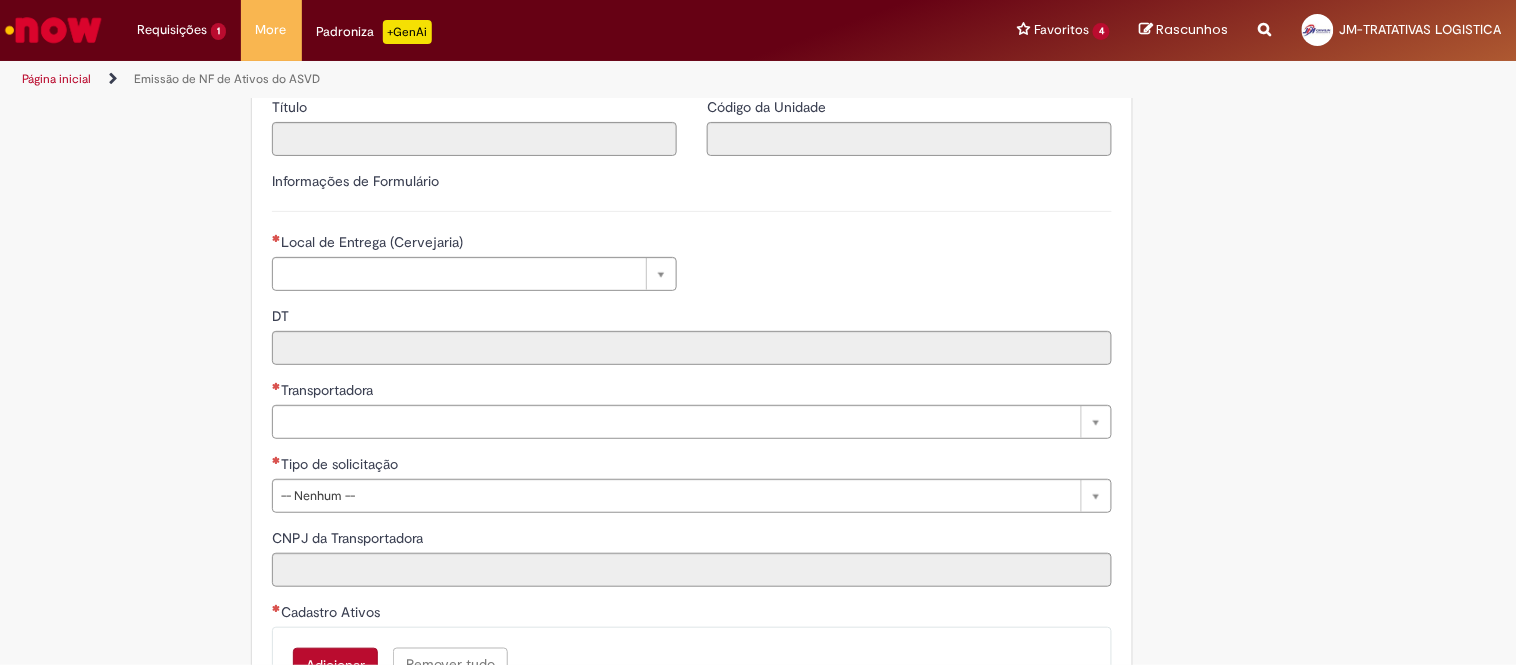 click on "Local de Entrega (Cervejaria)" at bounding box center (369, 242) 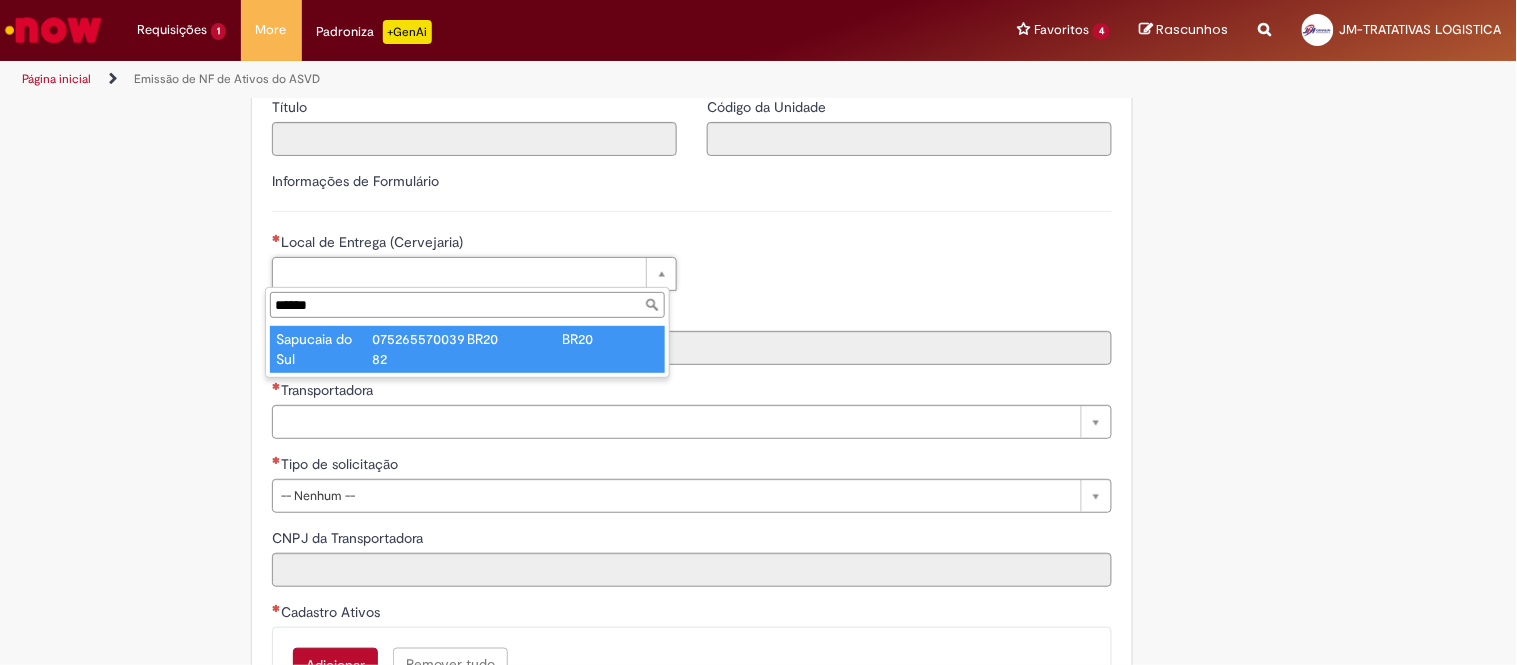 type on "******" 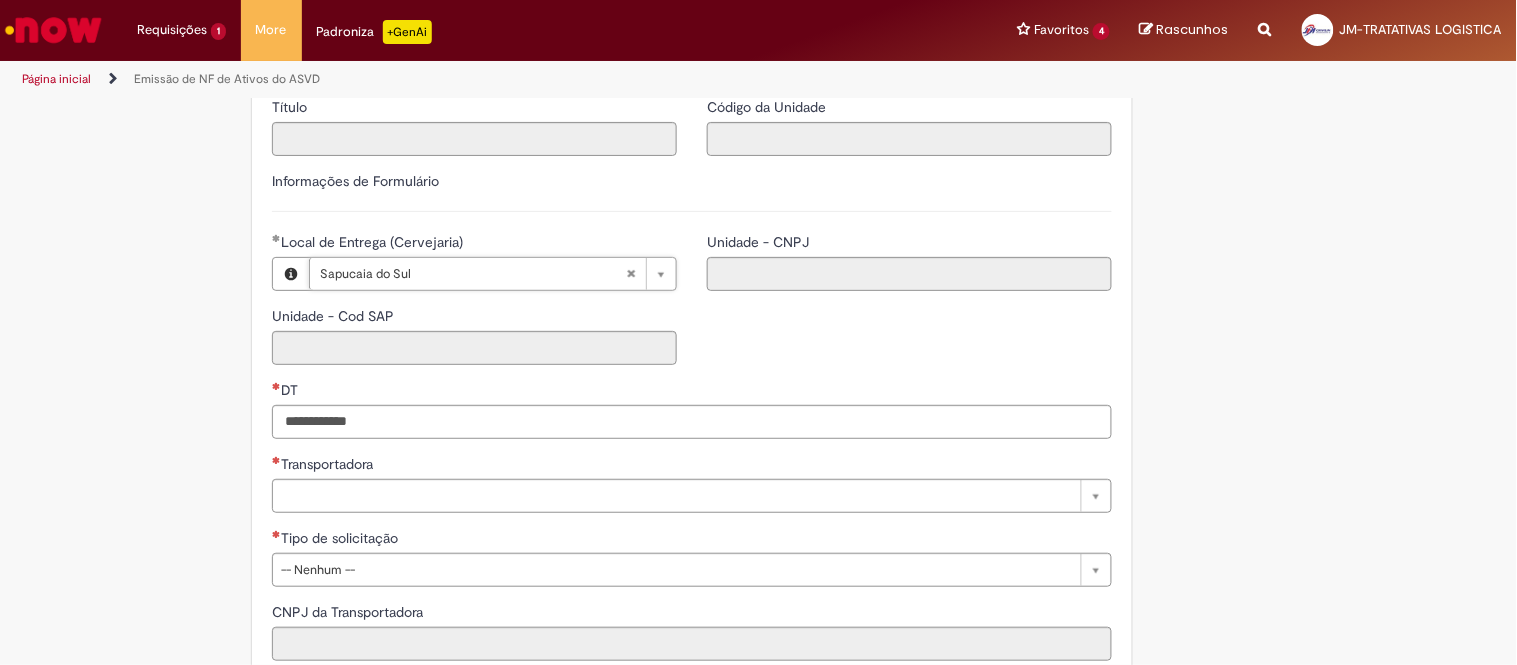 type on "****" 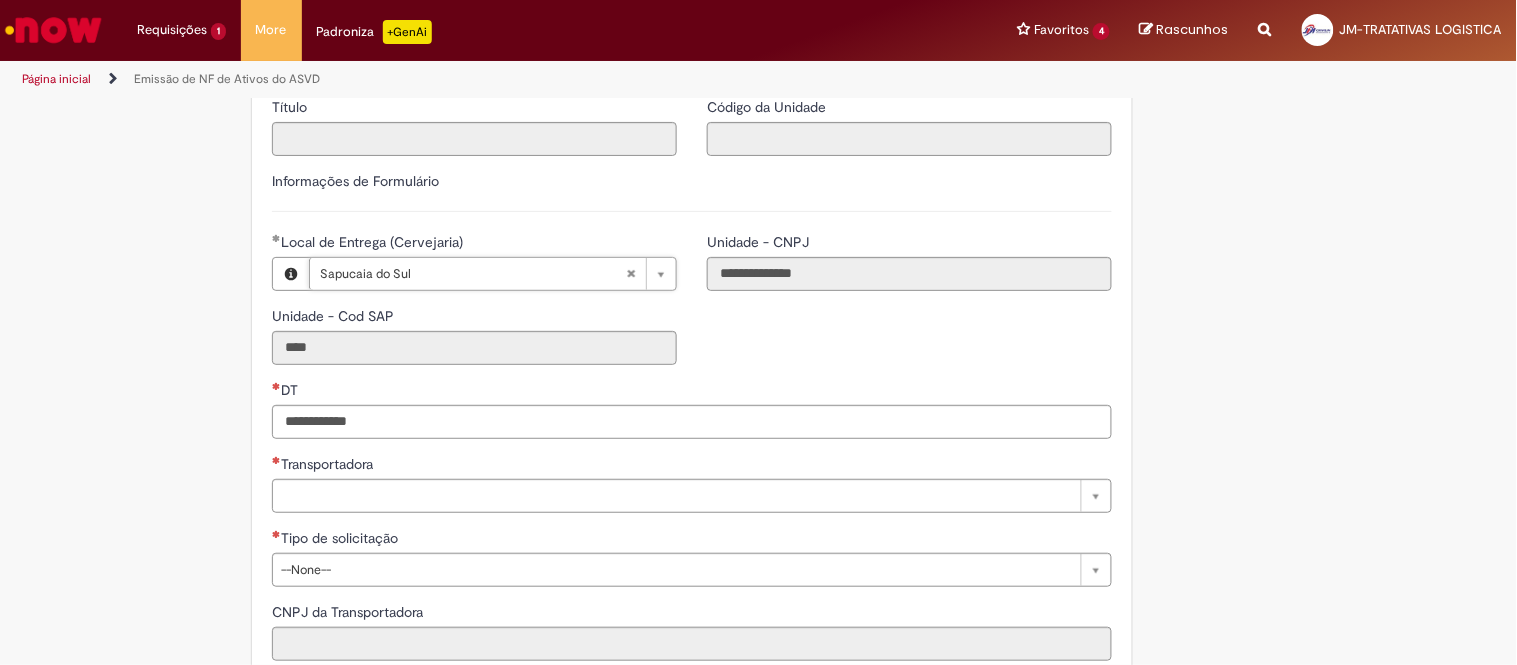 click on "DT" at bounding box center [692, 392] 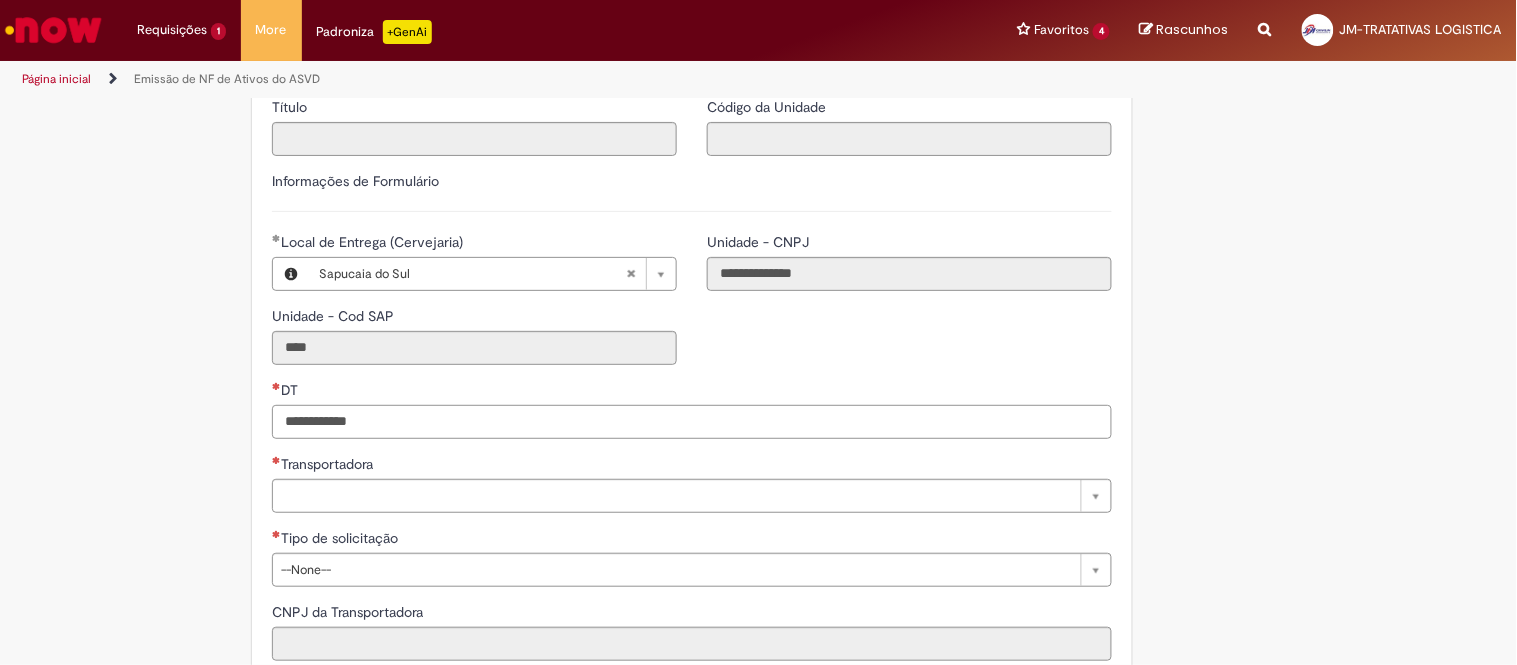 click on "DT" at bounding box center [692, 422] 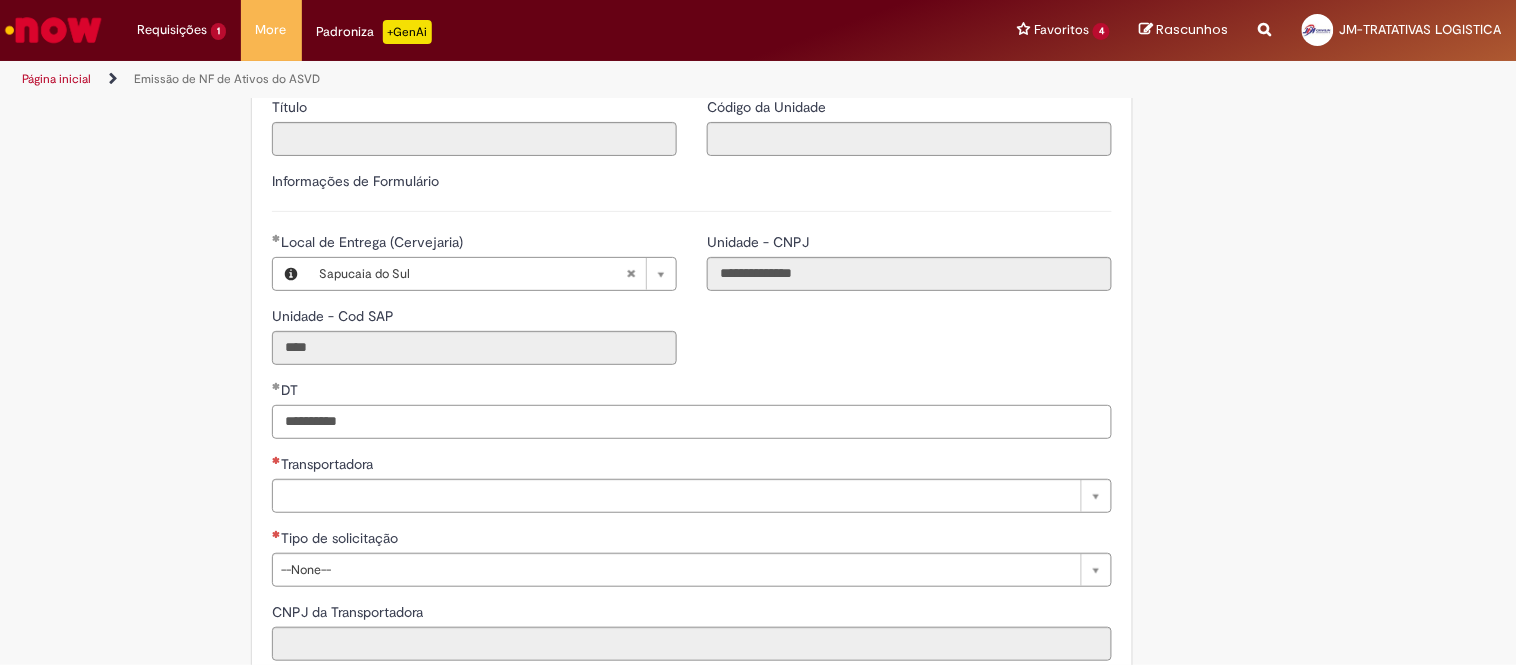 type on "**********" 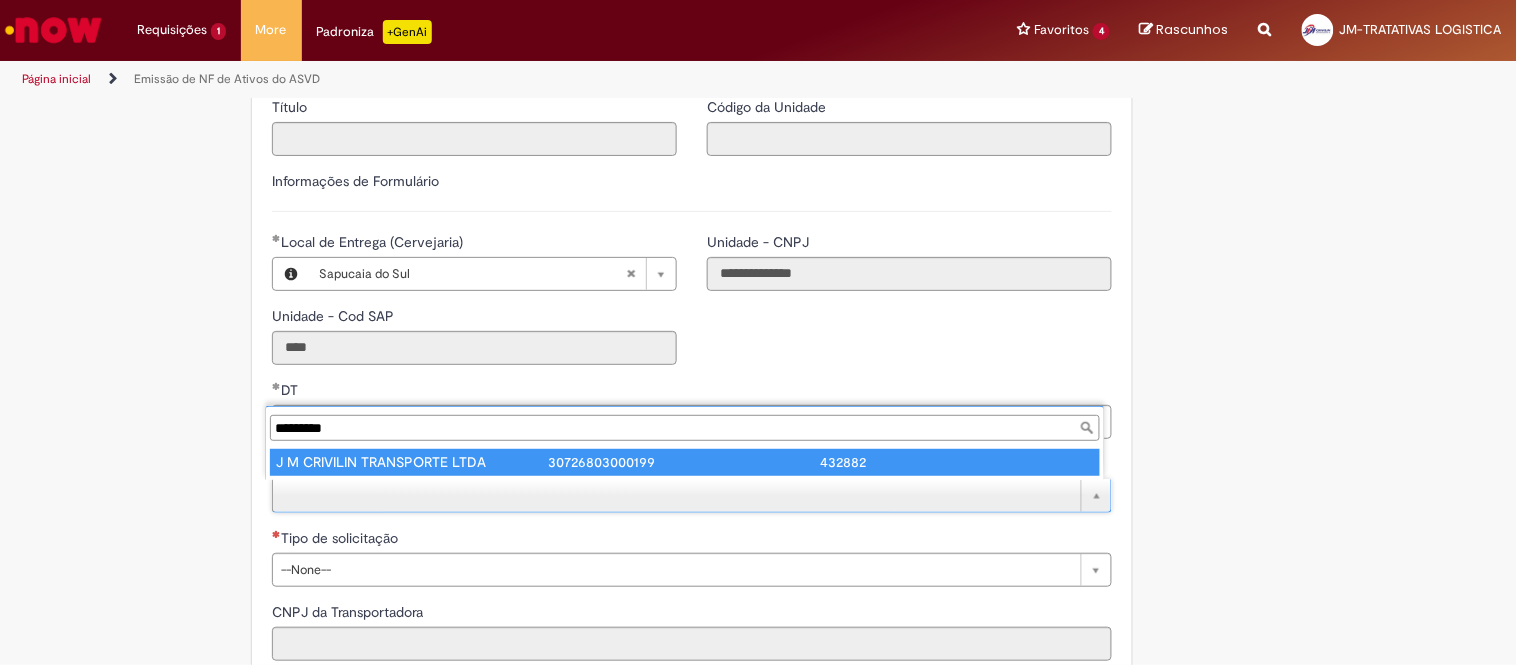 type on "*********" 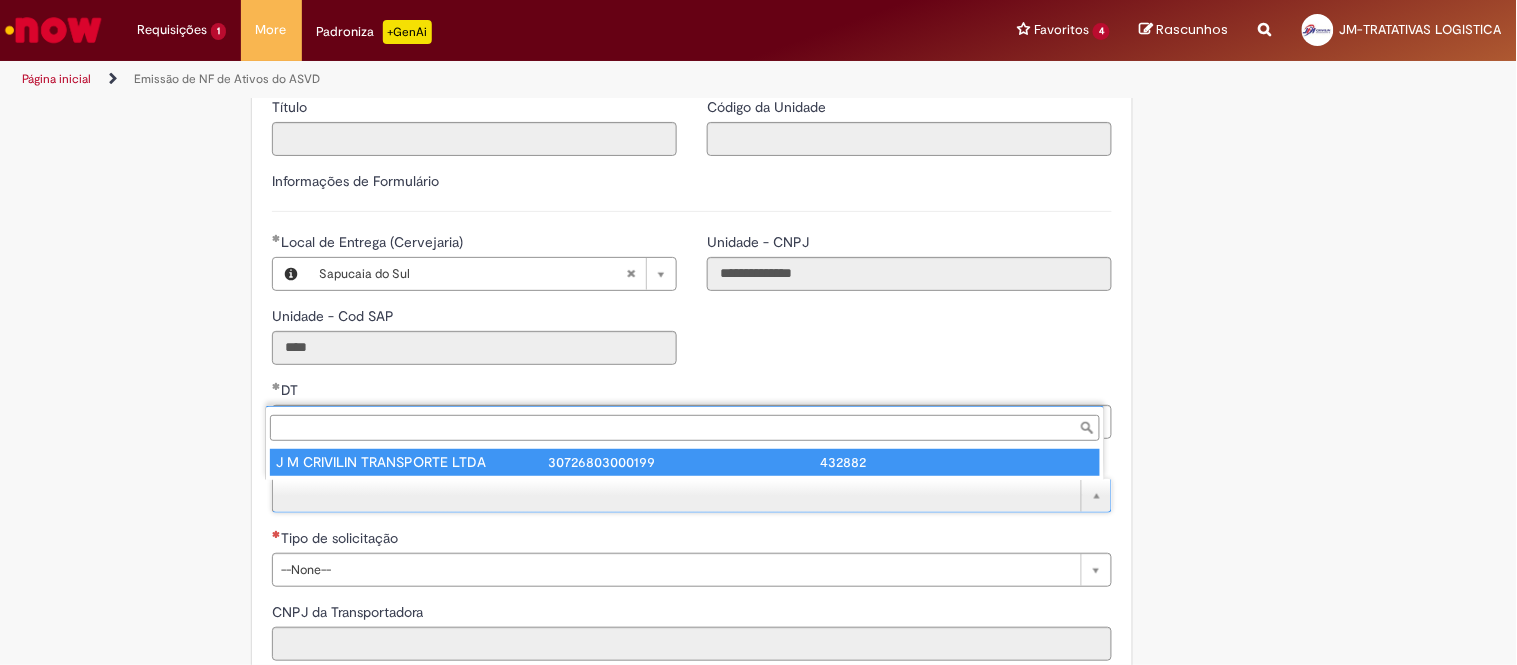 type on "**********" 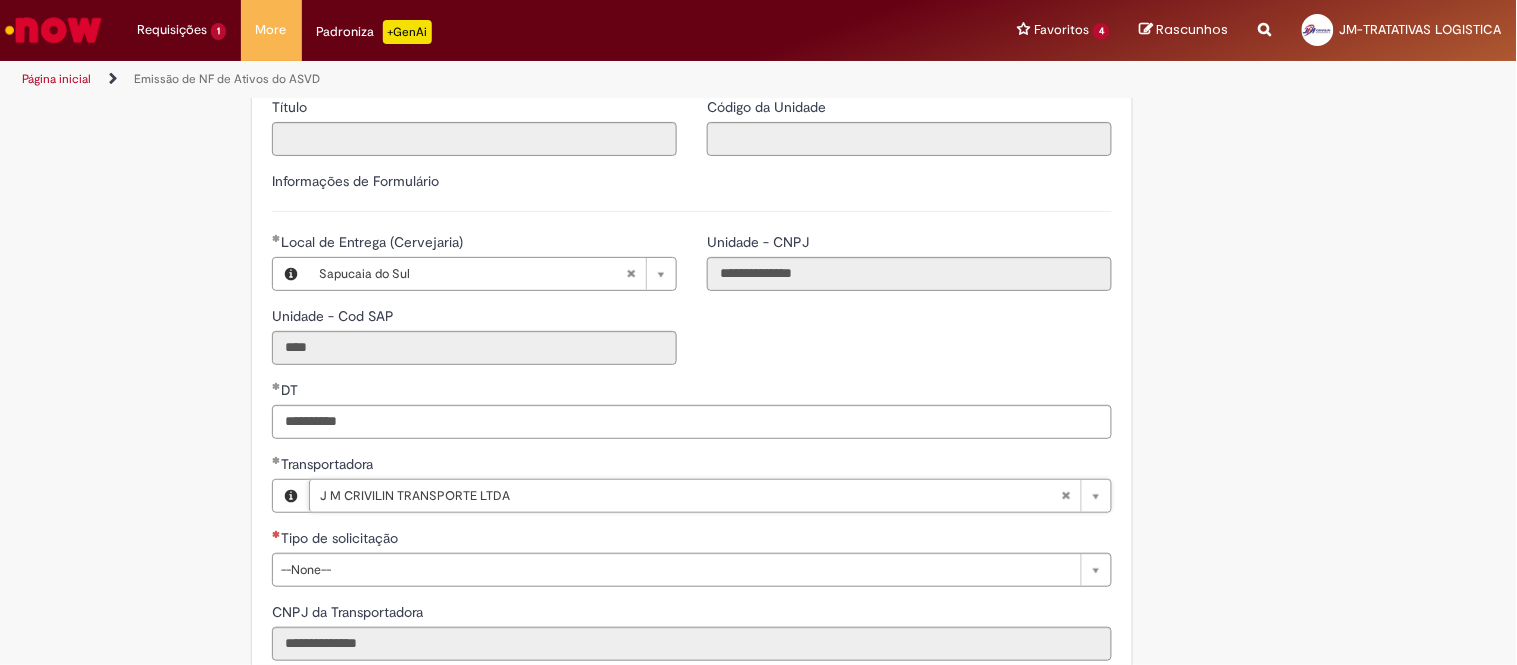click on "**********" at bounding box center (692, 634) 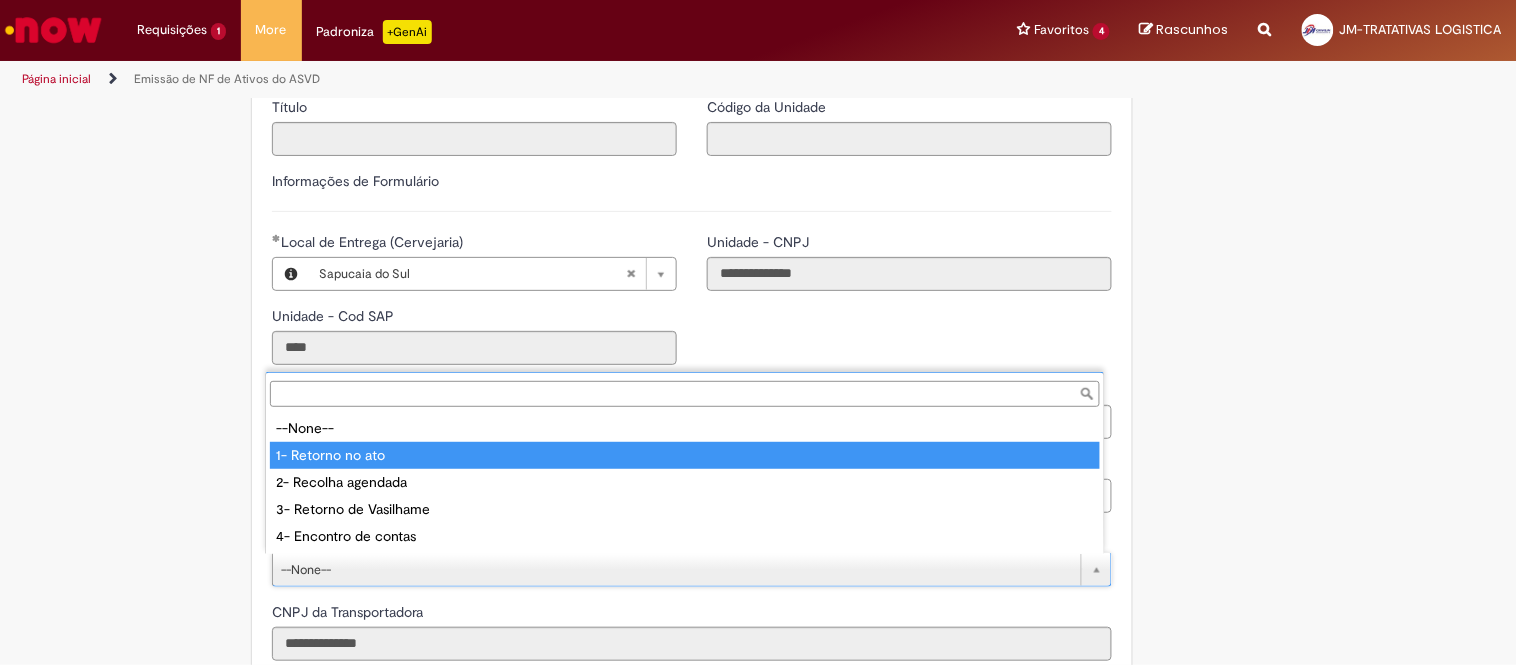 type on "**********" 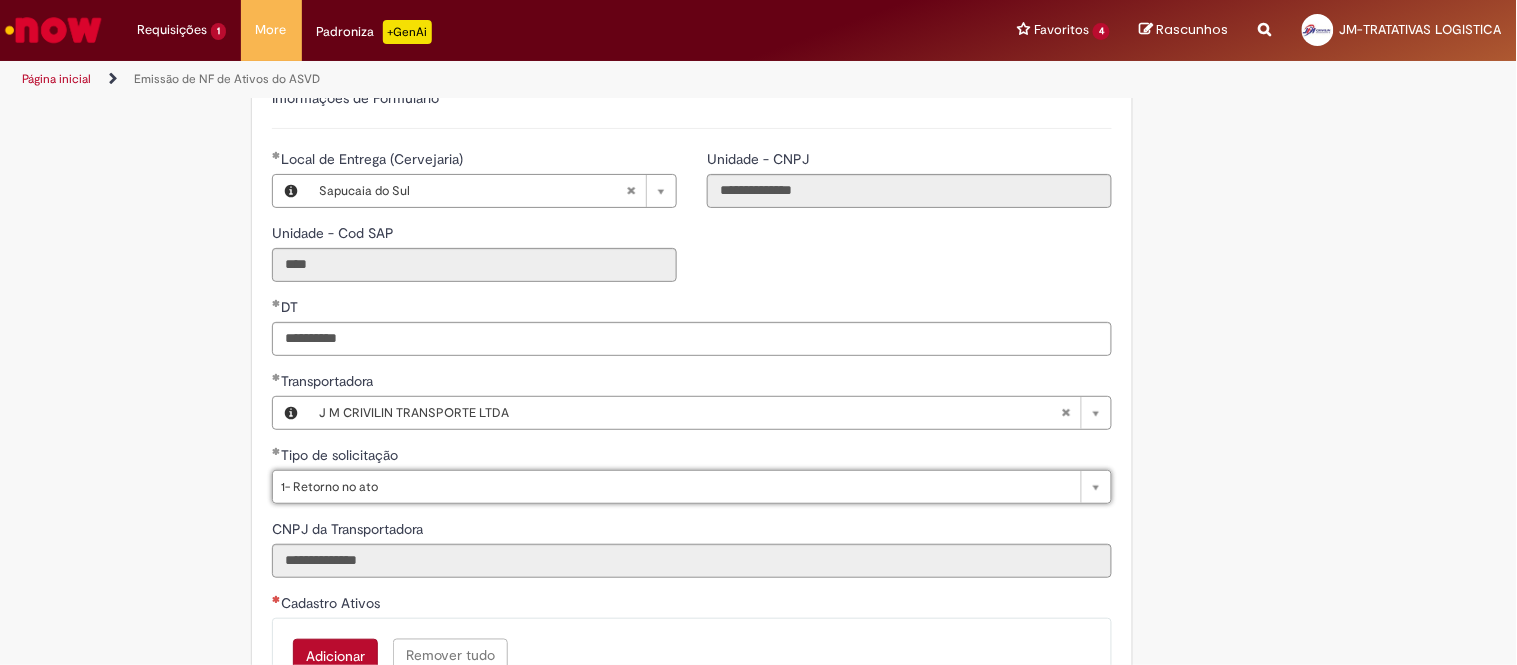 scroll, scrollTop: 888, scrollLeft: 0, axis: vertical 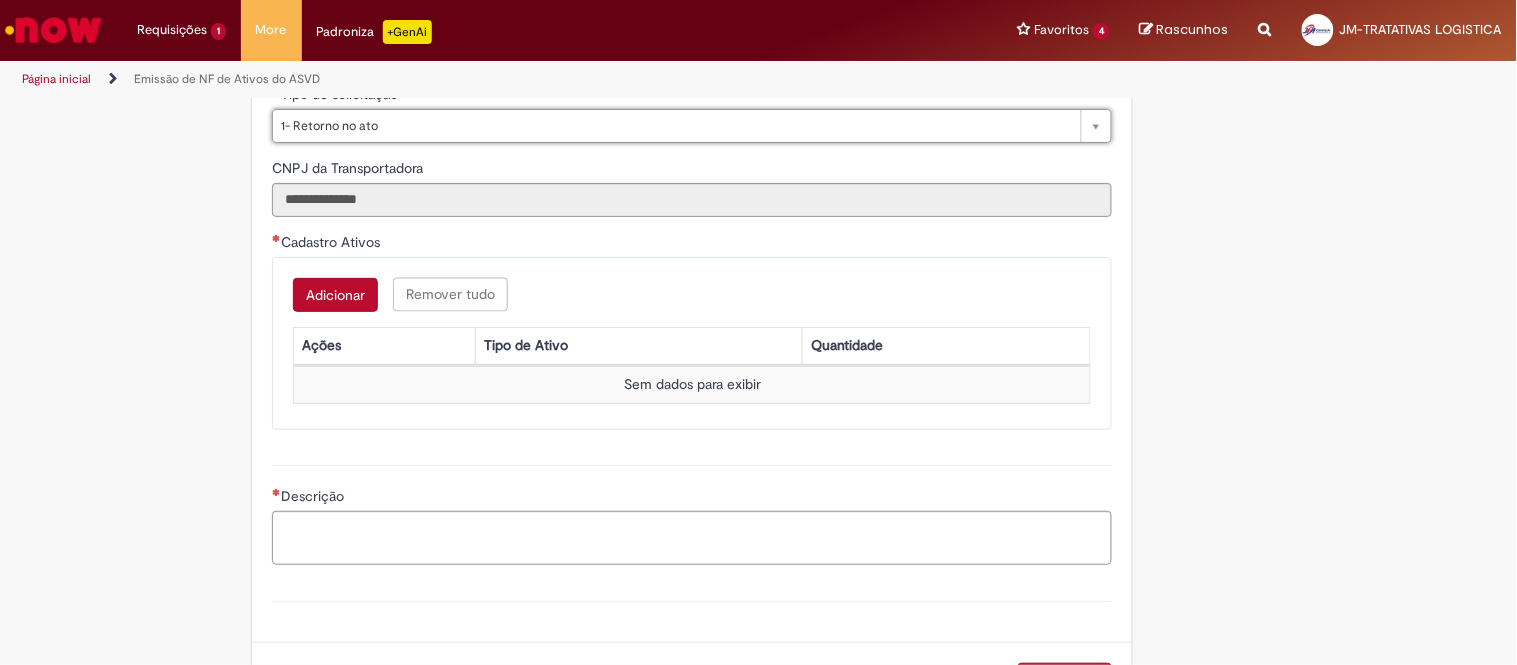 drag, startPoint x: 322, startPoint y: 300, endPoint x: 373, endPoint y: 245, distance: 75.00667 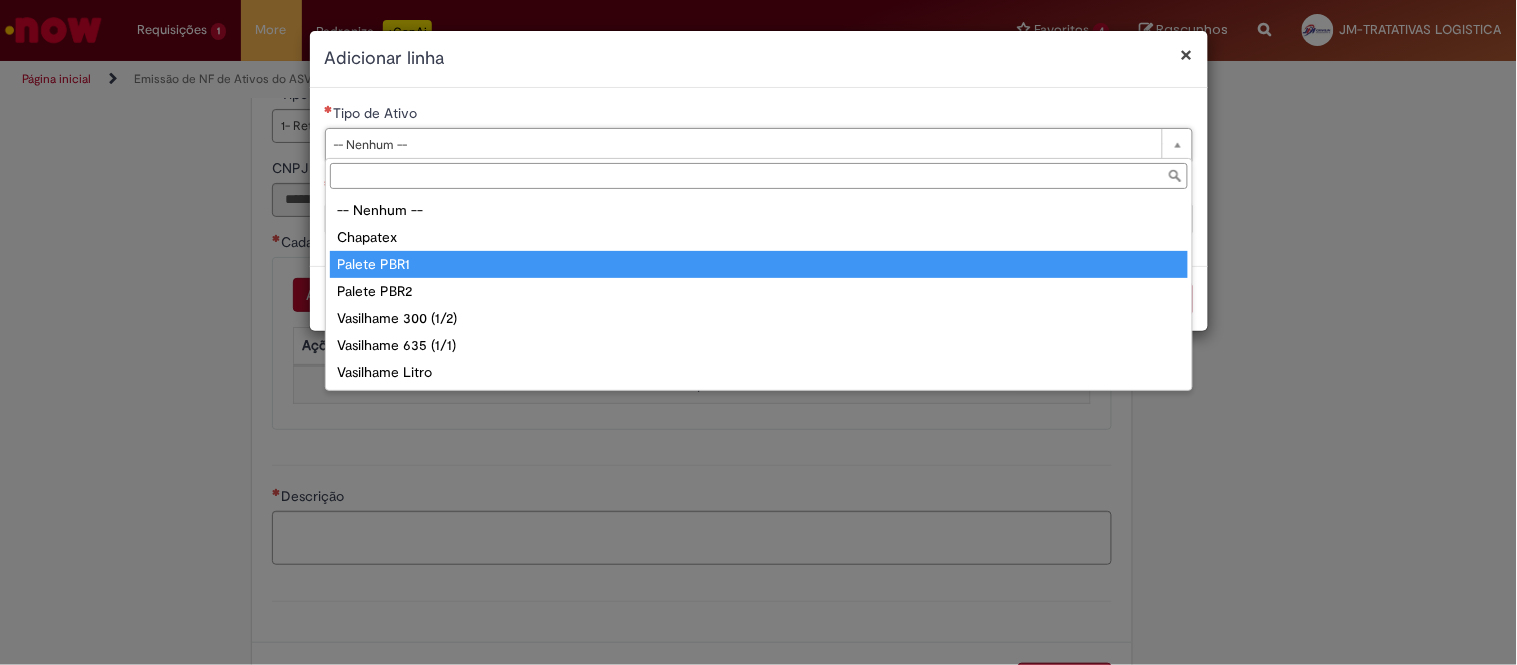 drag, startPoint x: 388, startPoint y: 257, endPoint x: 388, endPoint y: 227, distance: 30 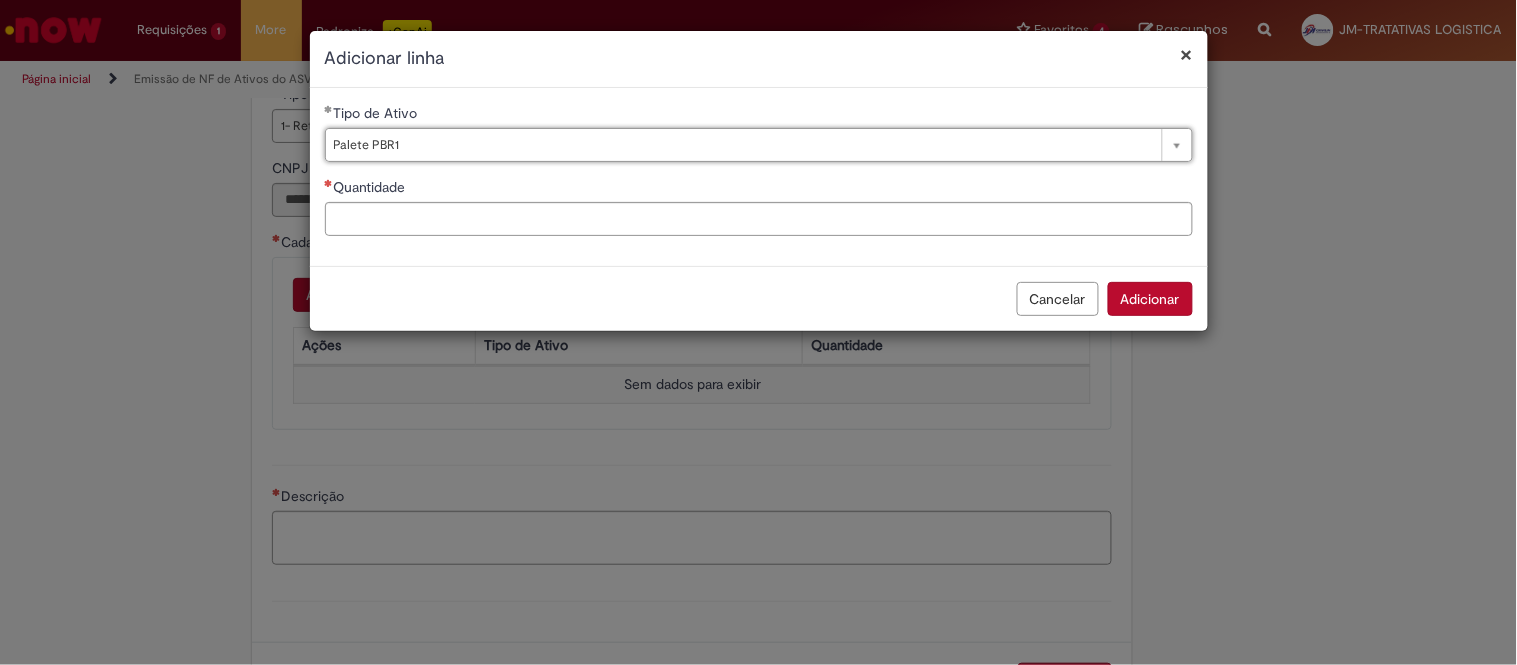 click on "Quantidade" at bounding box center (759, 189) 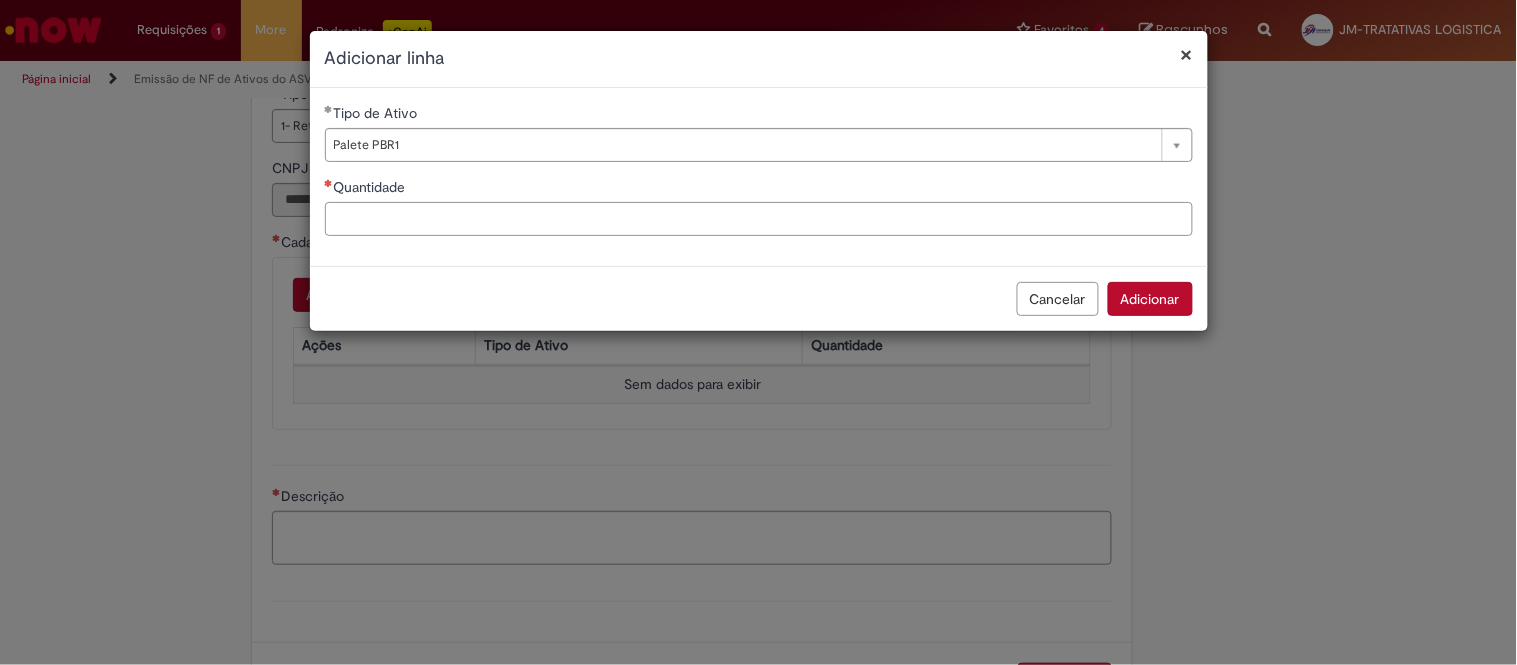 click on "Quantidade" at bounding box center [759, 219] 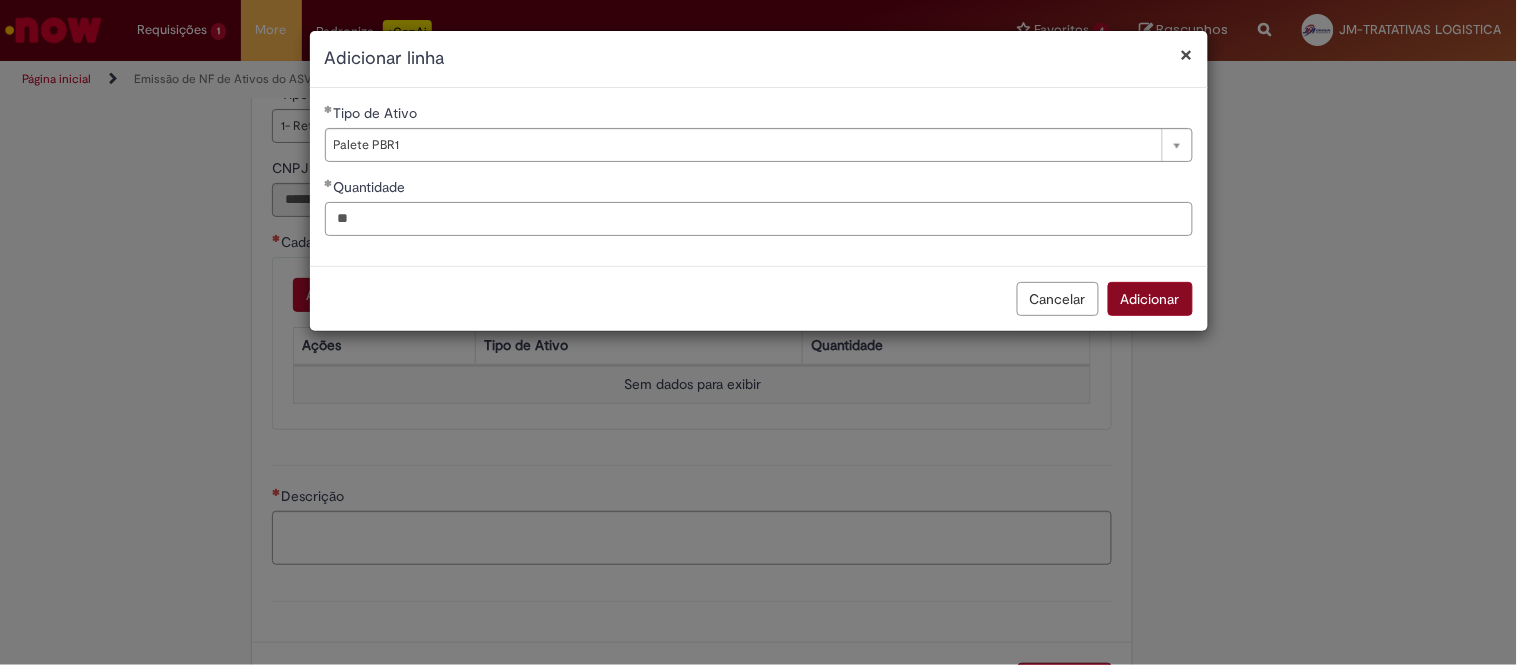 type on "**" 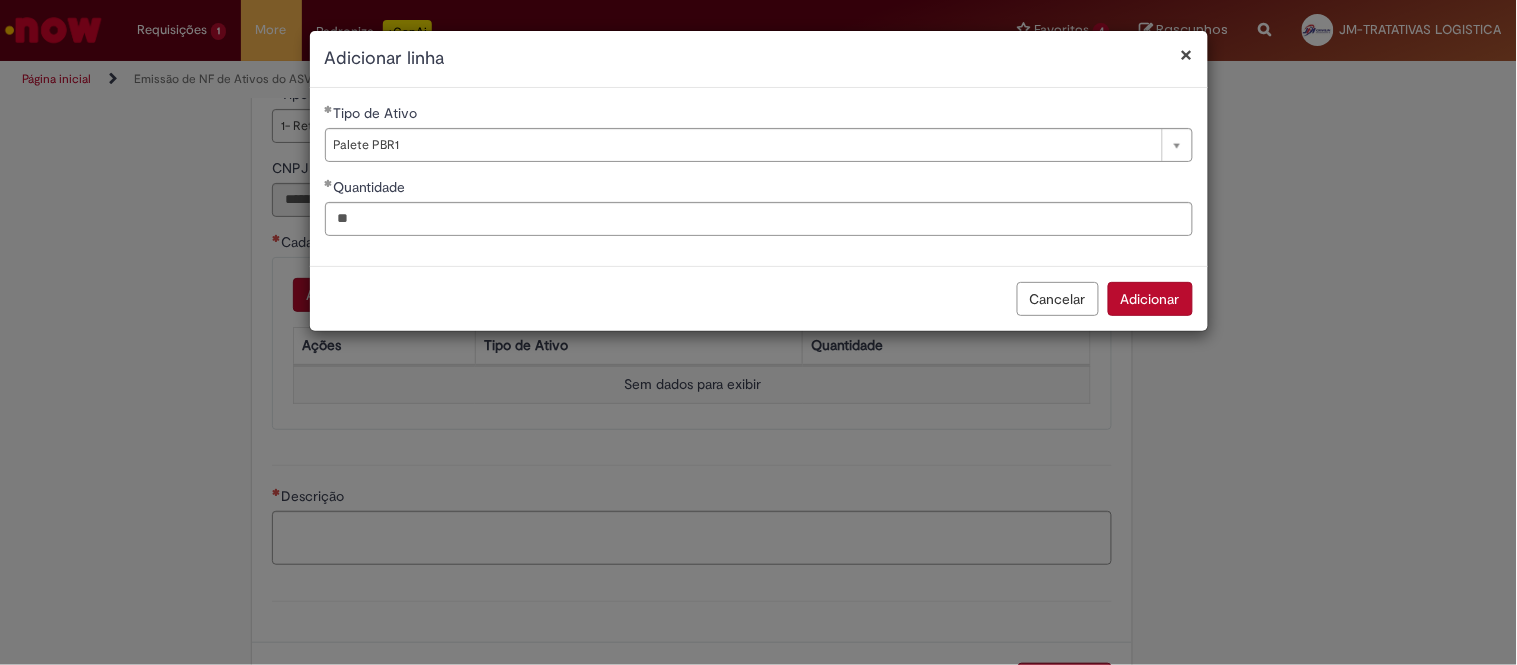 click on "Adicionar" at bounding box center [1150, 299] 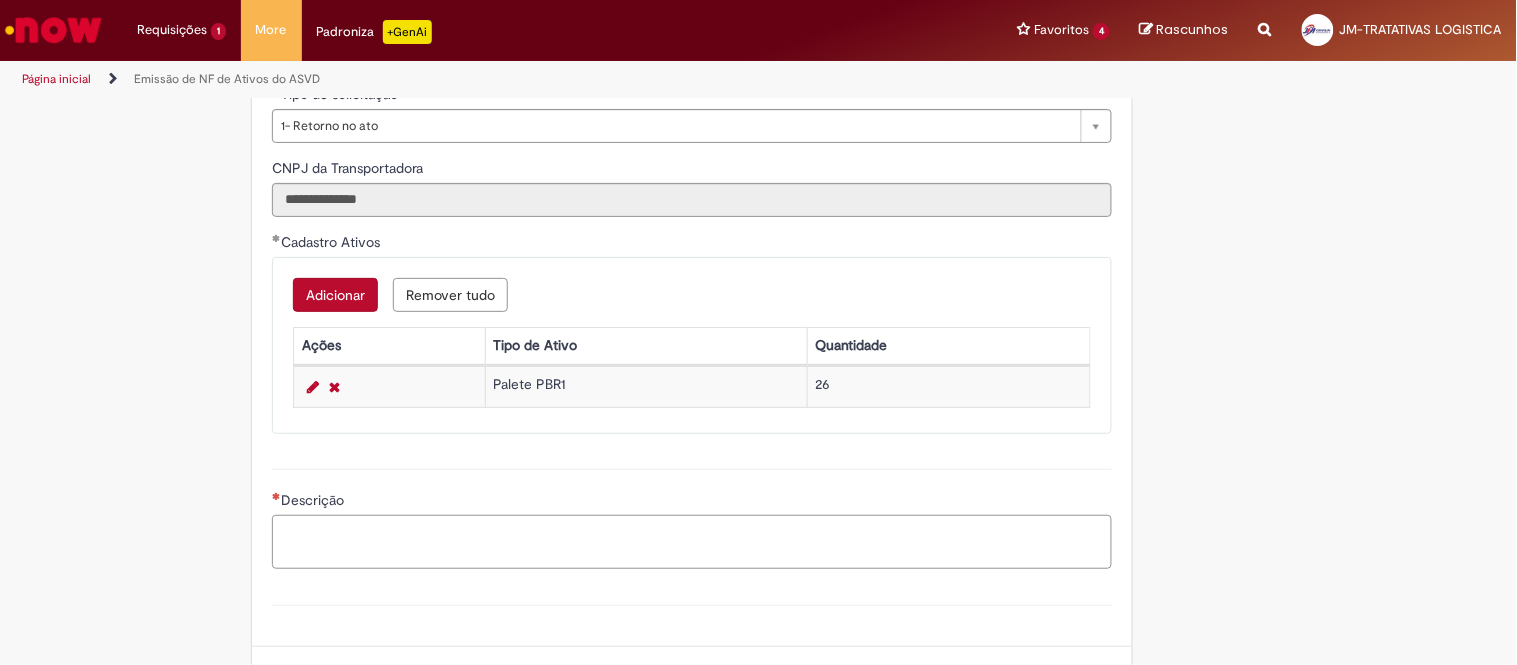 click on "Descrição" at bounding box center [692, 542] 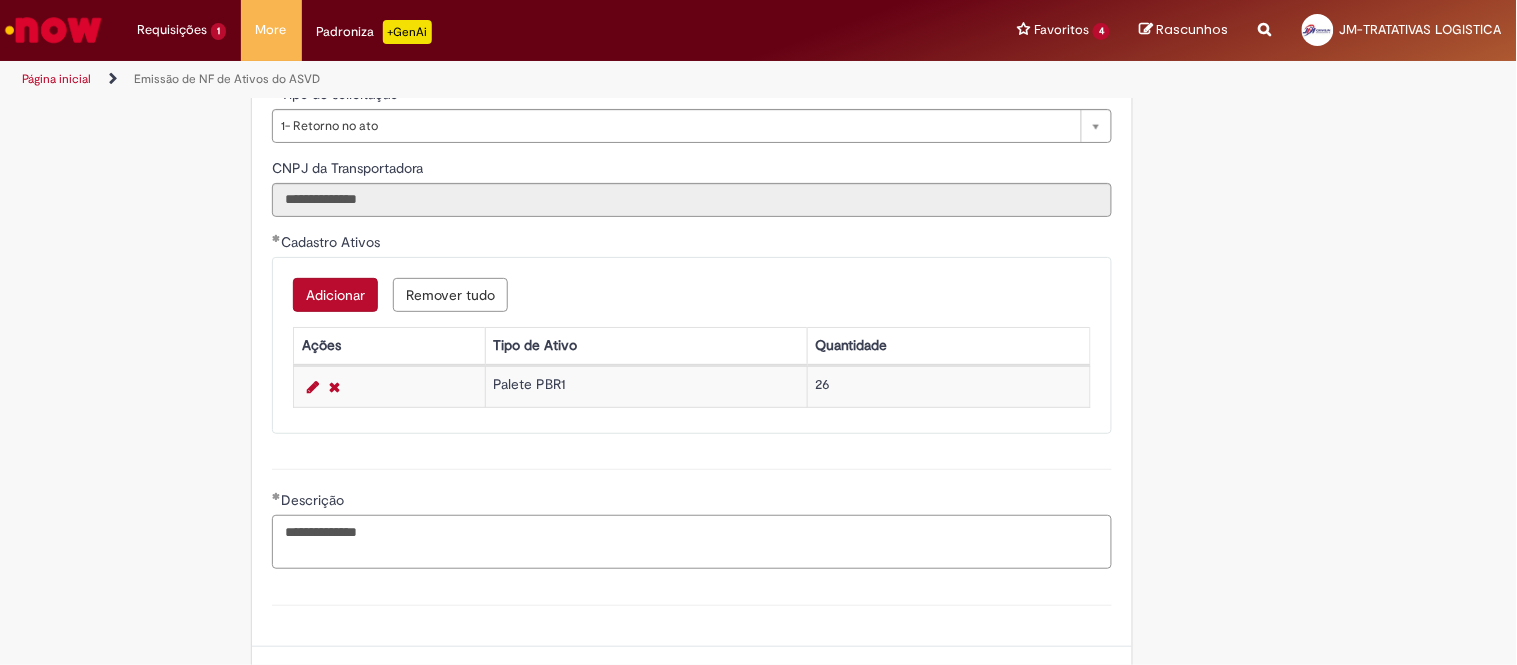 paste on "**********" 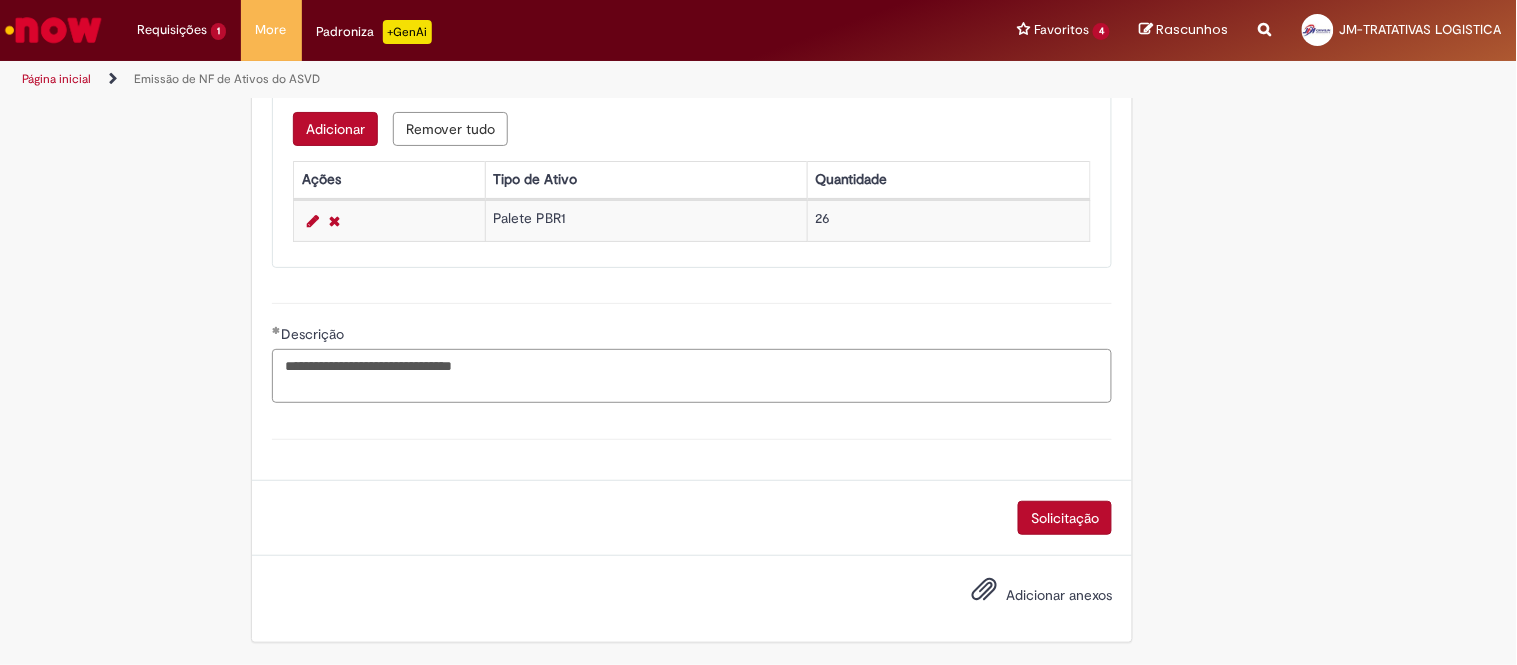 type on "**********" 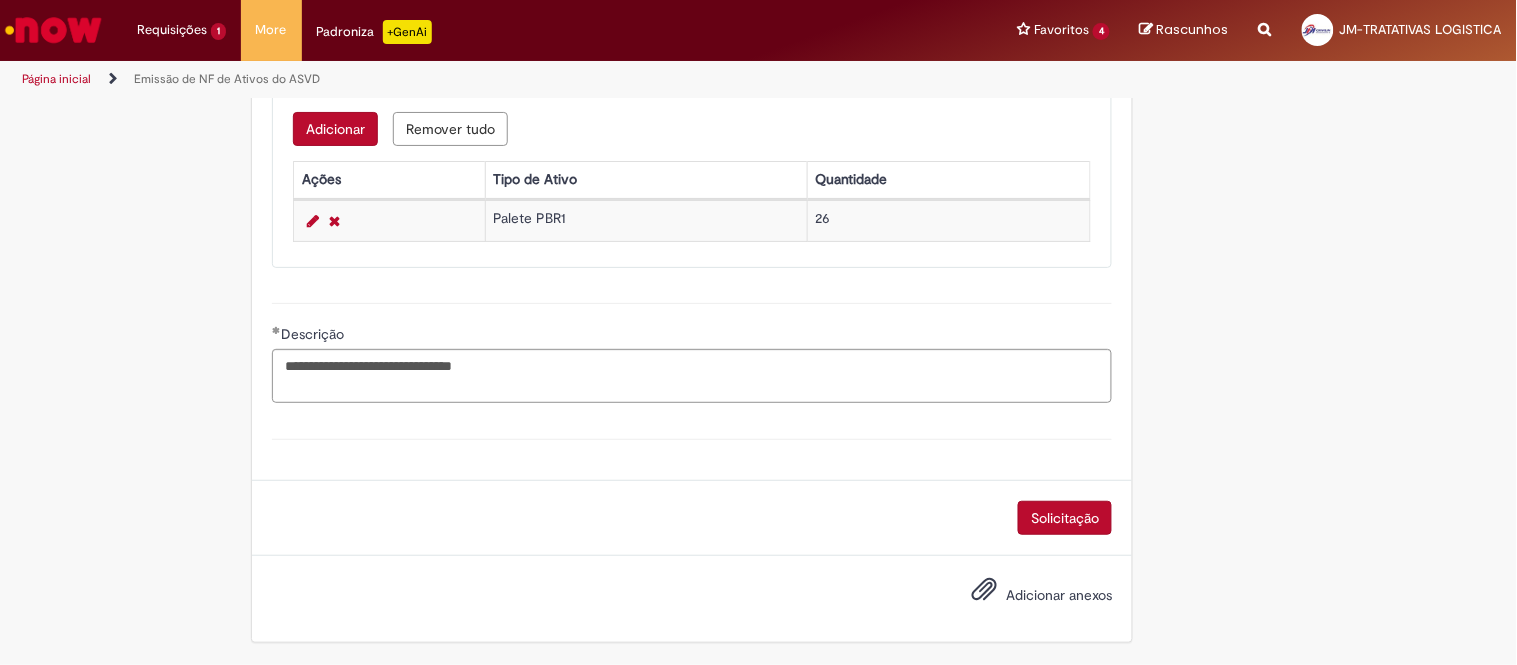 click on "Solicitação" at bounding box center (1065, 518) 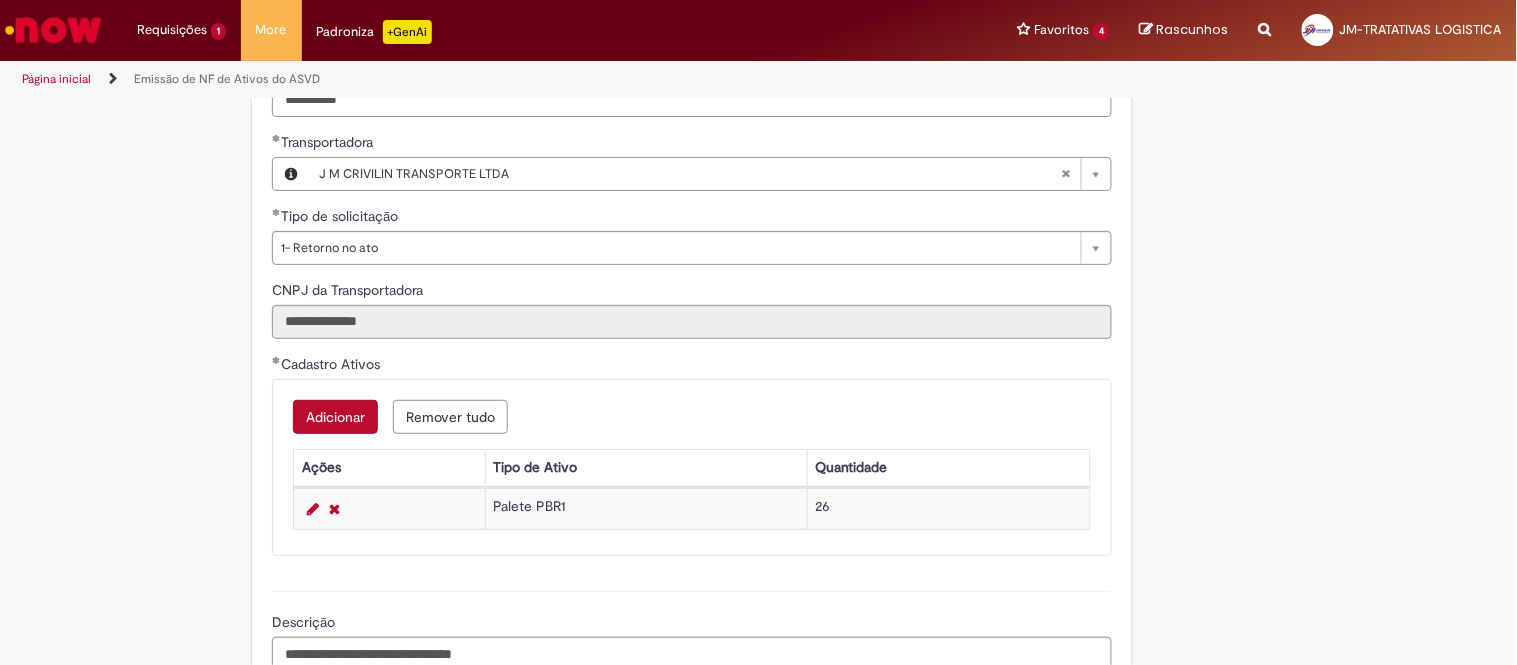 scroll, scrollTop: 1008, scrollLeft: 0, axis: vertical 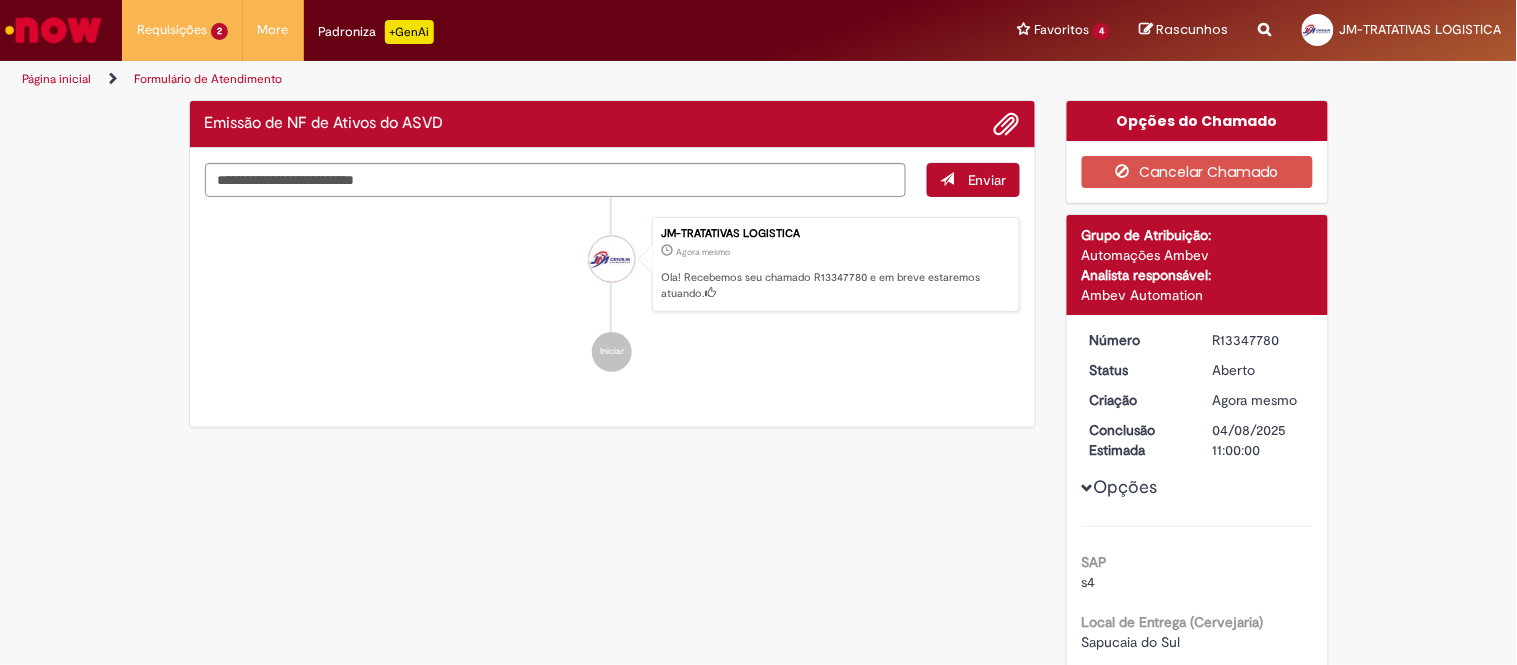 click on "R13347780" at bounding box center [1259, 340] 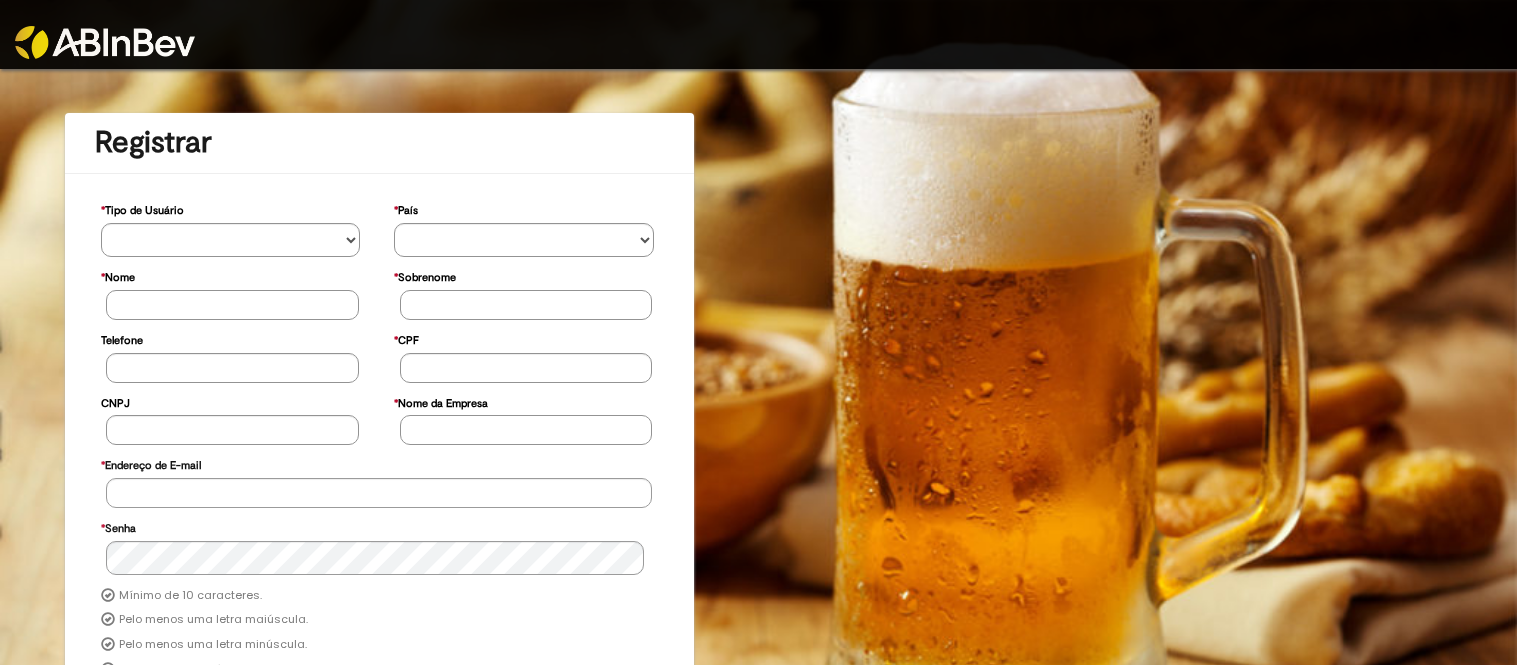 scroll, scrollTop: 0, scrollLeft: 0, axis: both 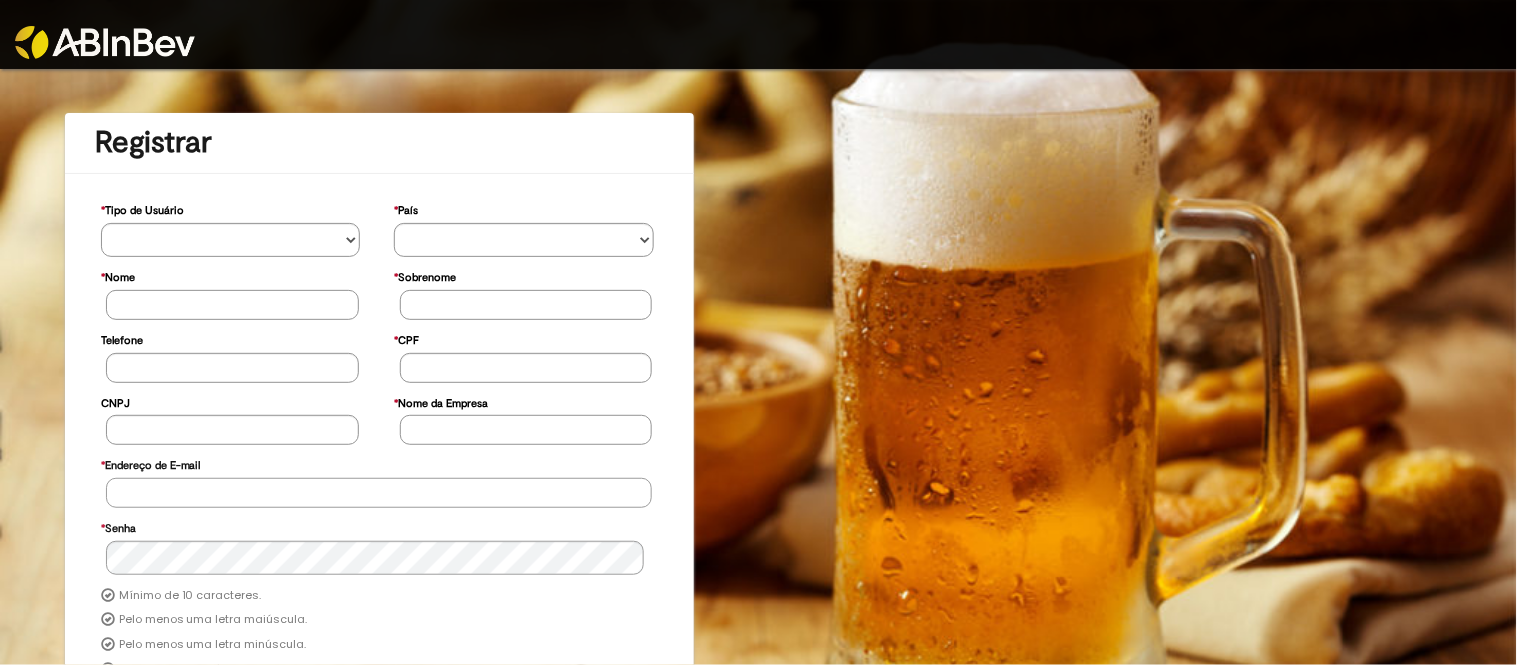 type on "**********" 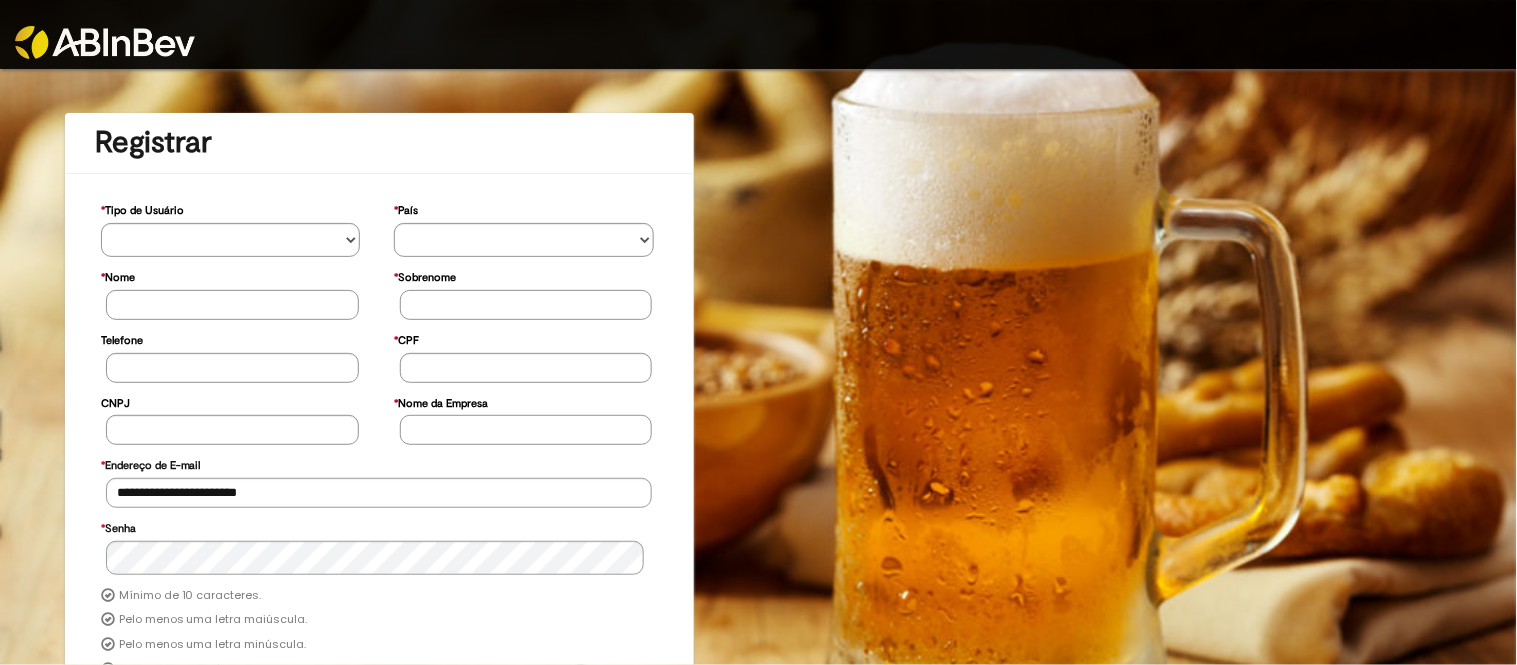 click at bounding box center (189, 29) 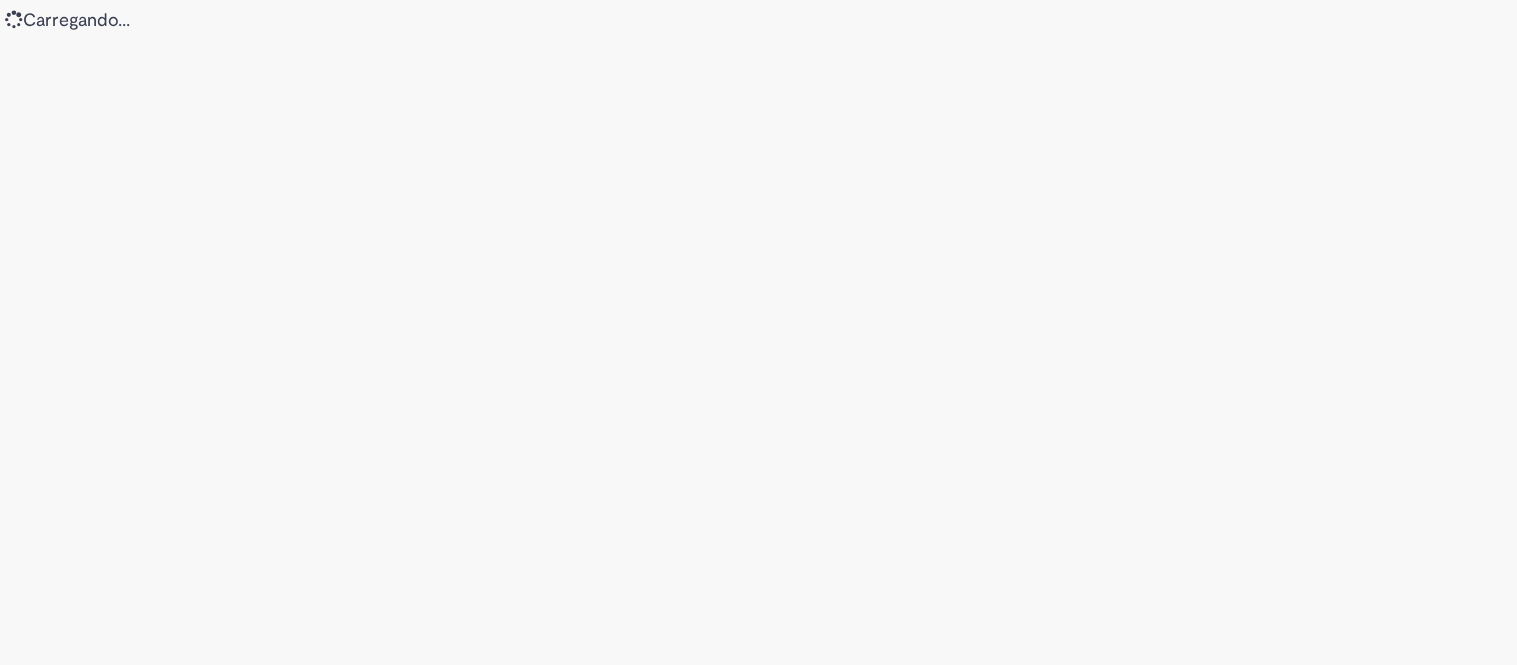 scroll, scrollTop: 0, scrollLeft: 0, axis: both 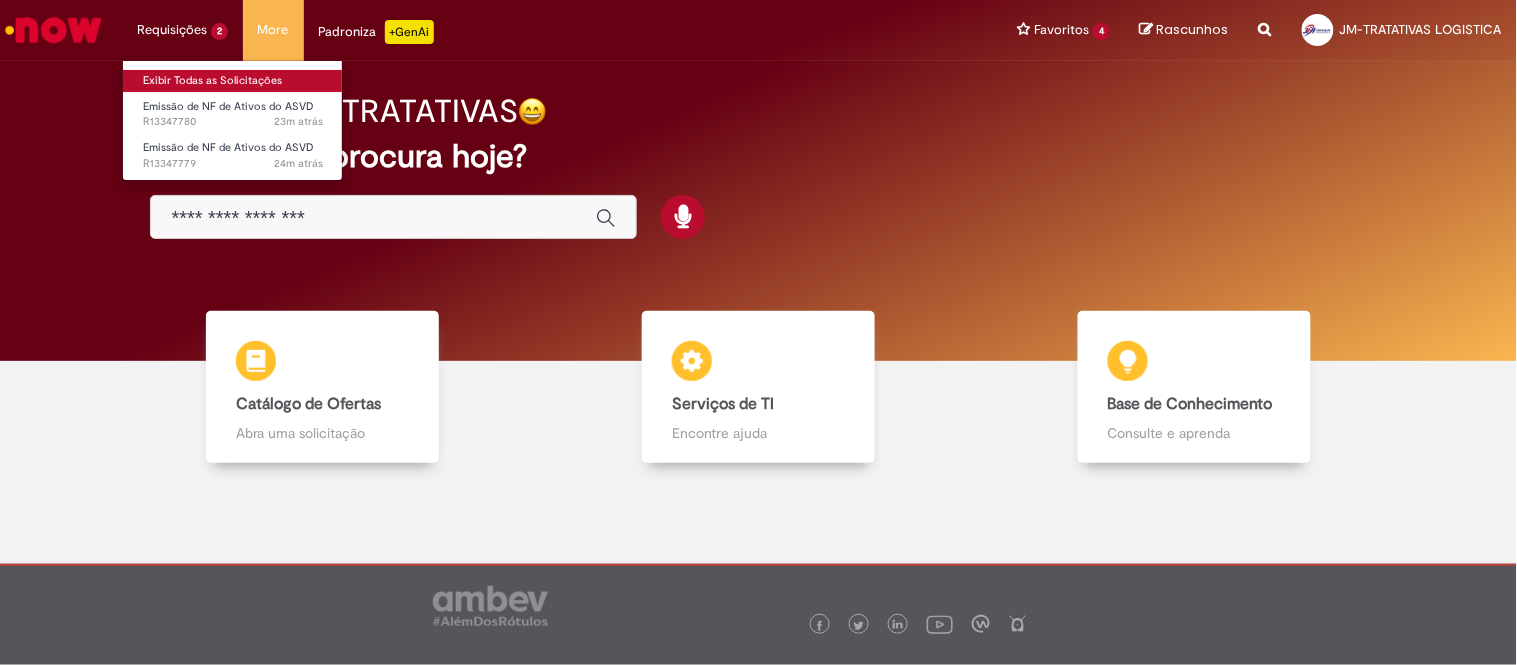 click on "Exibir Todas as Solicitações" at bounding box center [233, 81] 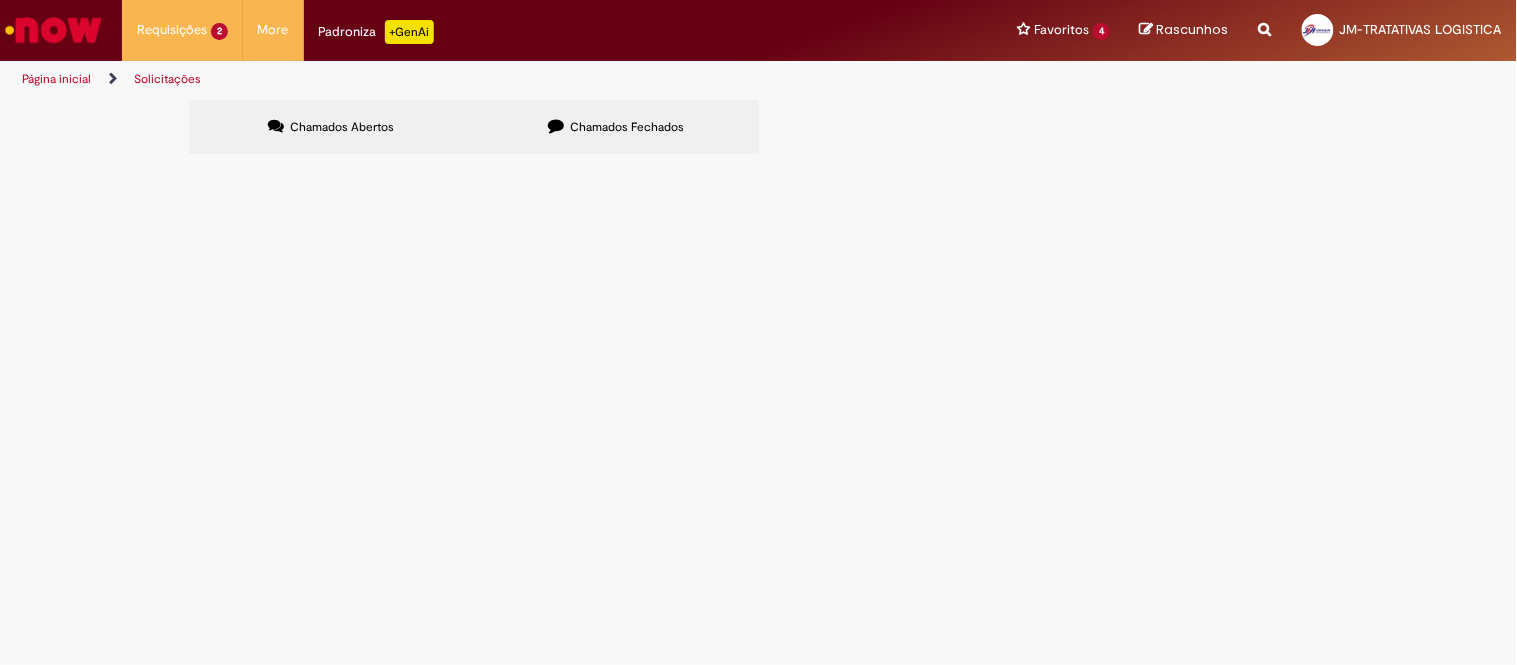 click on "Solicitações
Chamados Abertos     Chamados Fechados
Itens solicitados
Exportar como PDF Exportar como Excel Exportar como CSV
Itens solicitados
Número
Oferta
Descrição
Fase
Status
R13347780       Emissão de NF de Ativos do ASVD       SAPUCAIA - DT 6101886345 - 26 PLT
Em Tratamento
R13347779       Emissão de NF de Ativos do ASVD       CURITIBANA - DT 6101889112 - 26 PLT
Em Tratamento
Linhas 1 − 2 de 2" at bounding box center [758, 382] 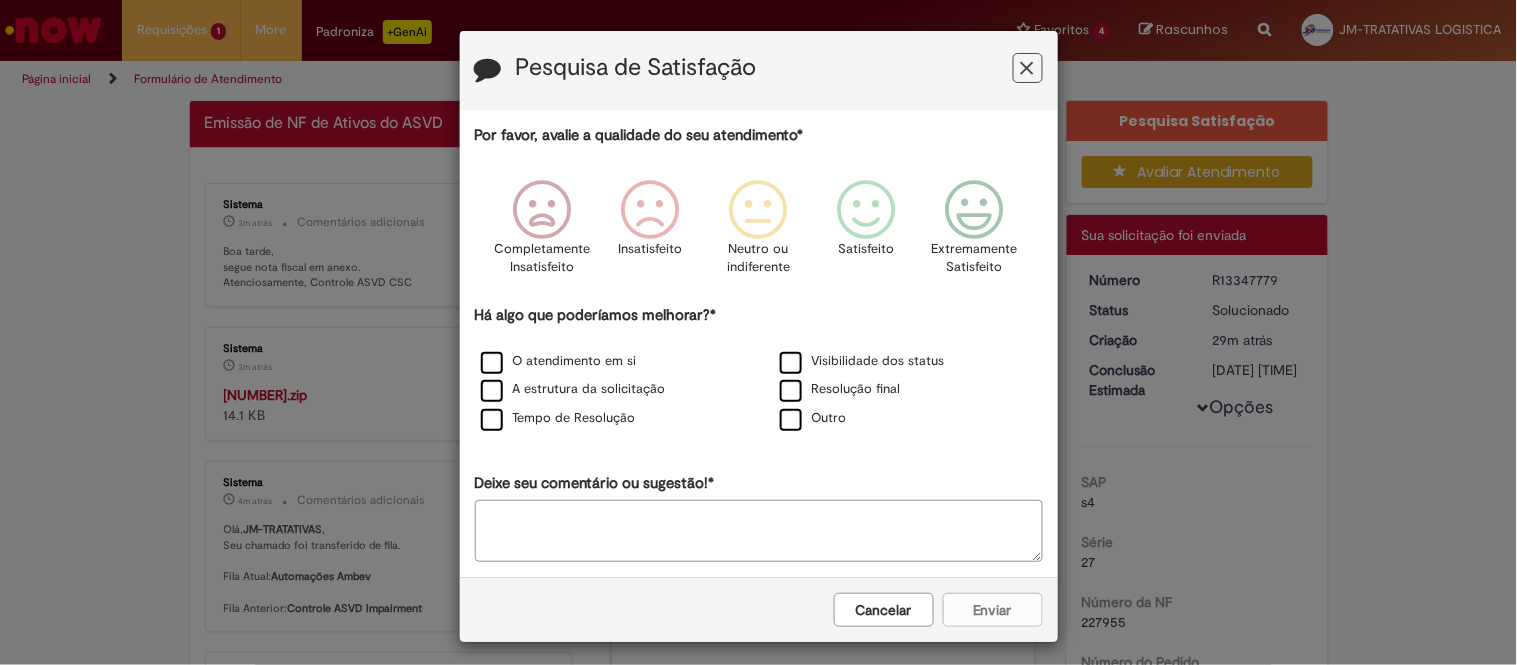 click on "Cancelar   Enviar" at bounding box center [759, 609] 